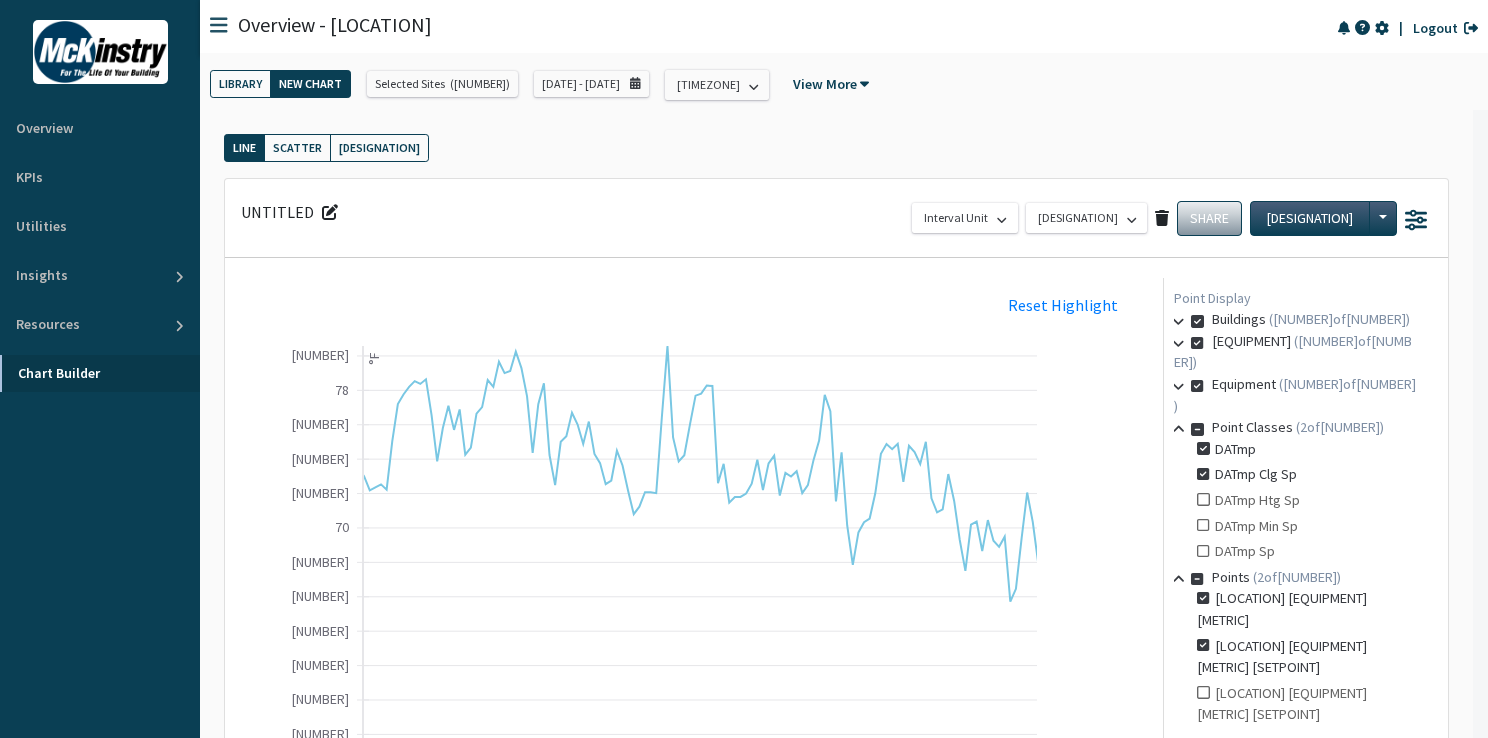 scroll, scrollTop: 0, scrollLeft: 0, axis: both 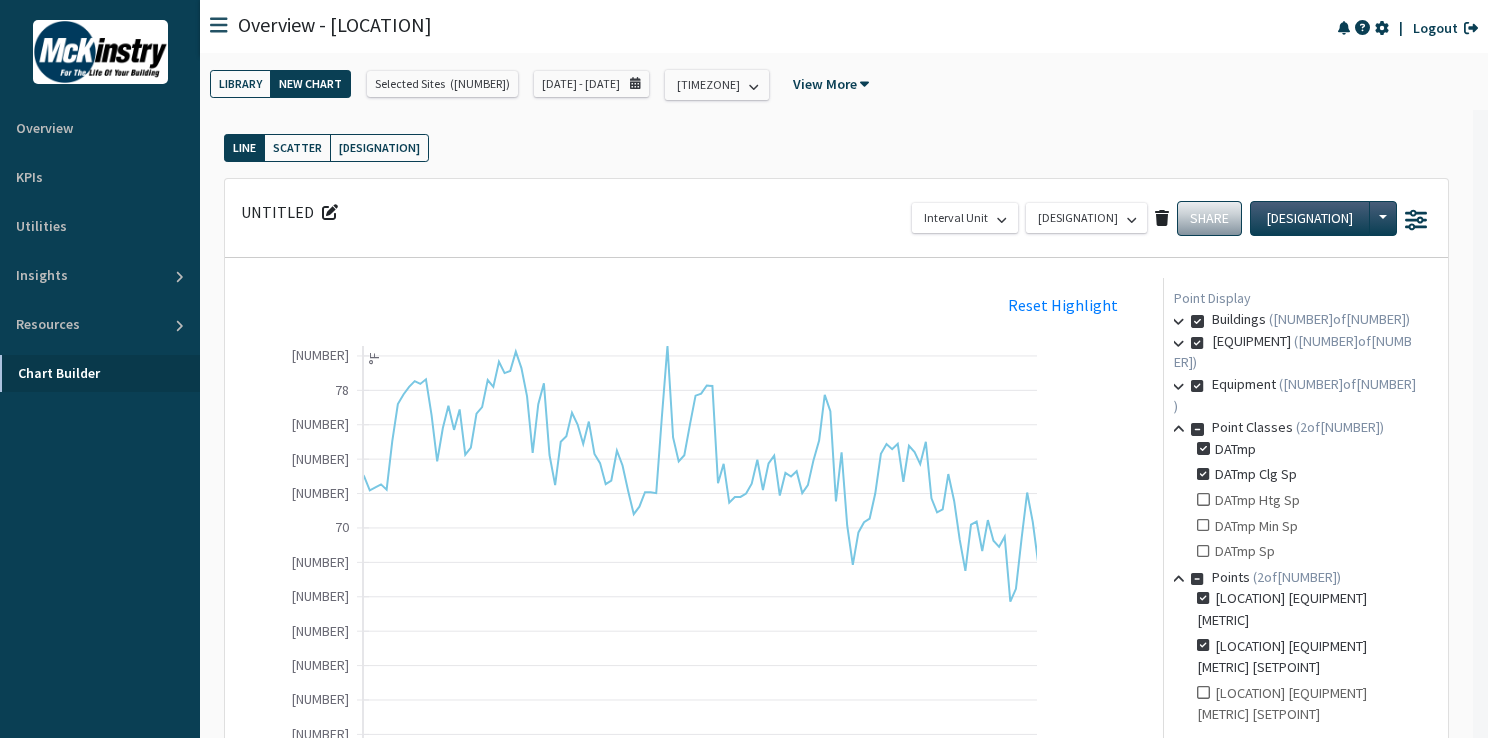 click on "NEW CHART" at bounding box center [310, 84] 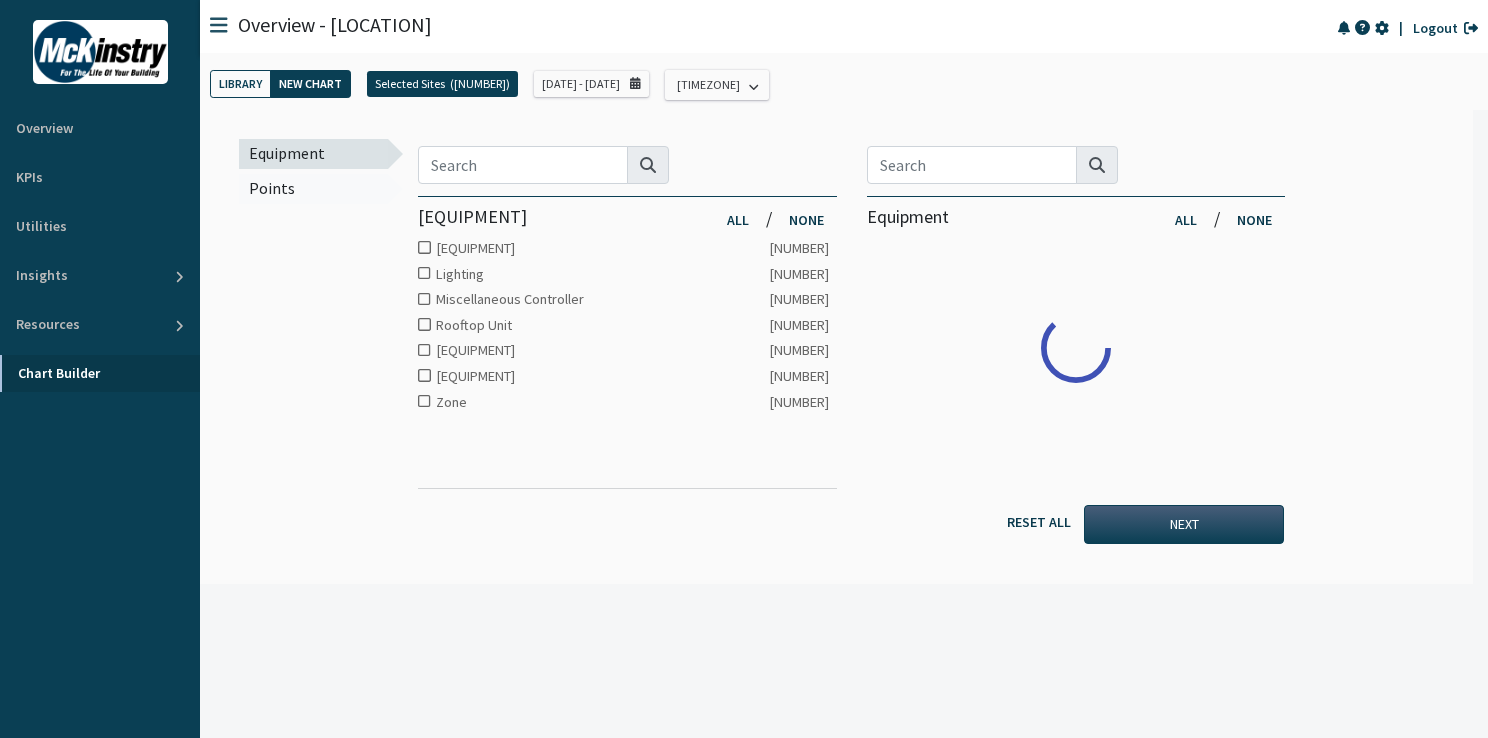 click on "Selected Sites" at bounding box center [410, 84] 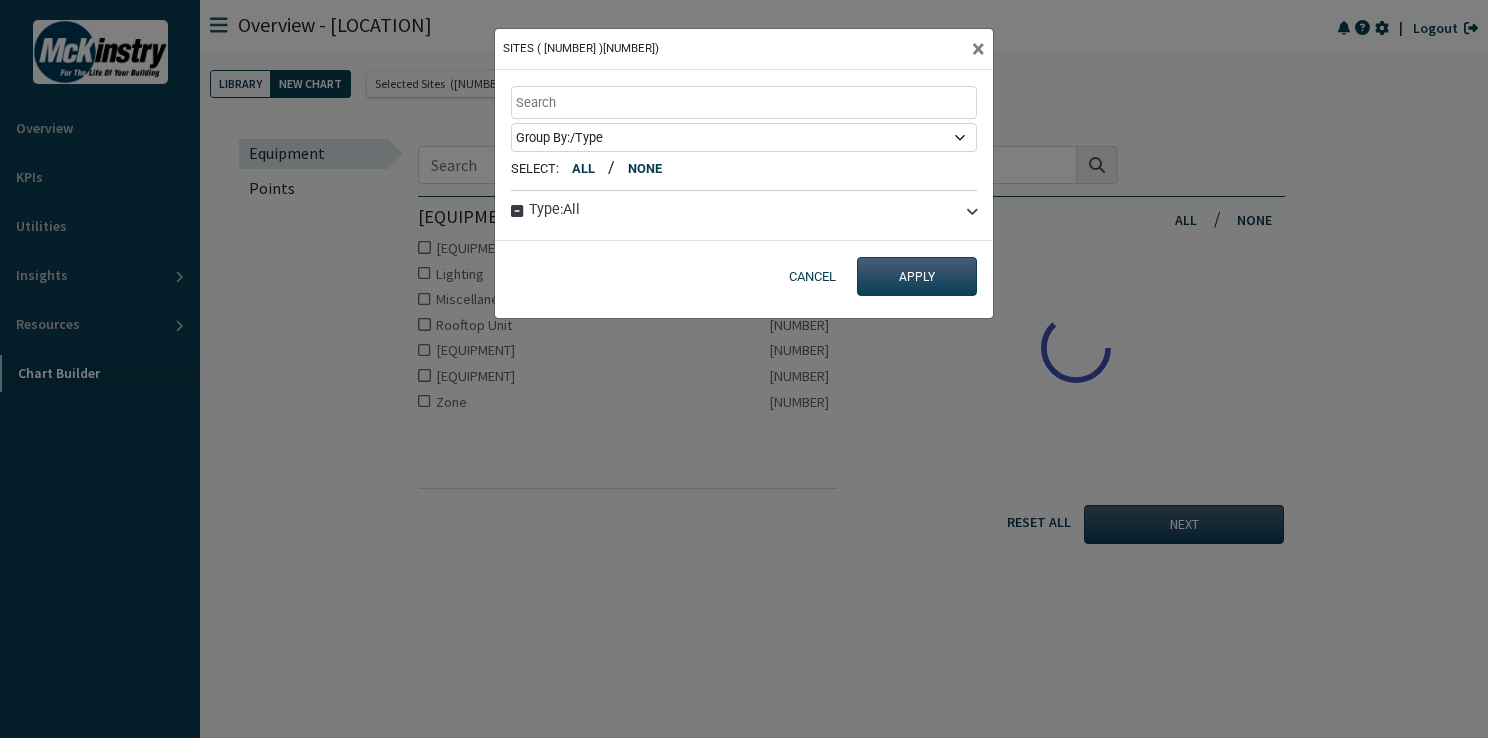 click at bounding box center (972, 210) 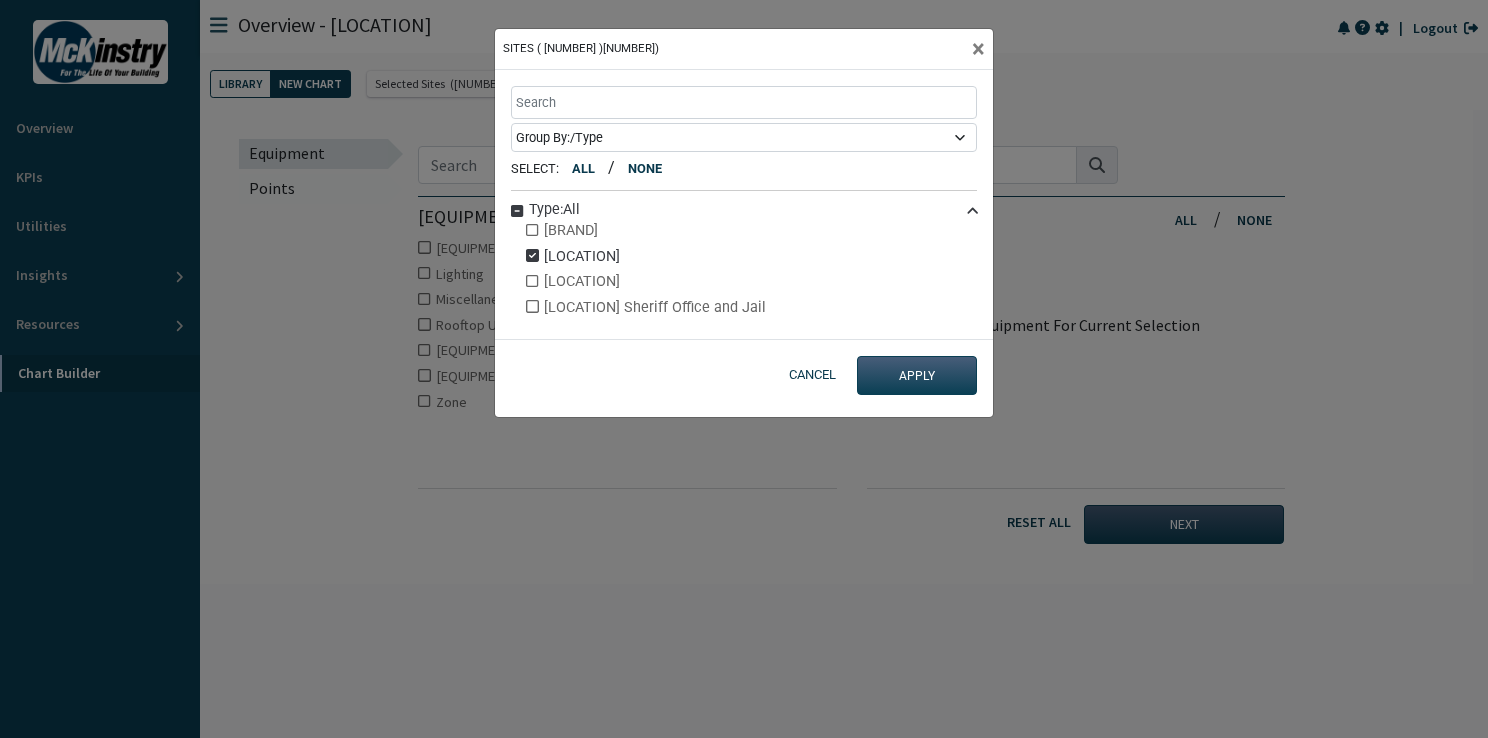 click at bounding box center (532, 255) 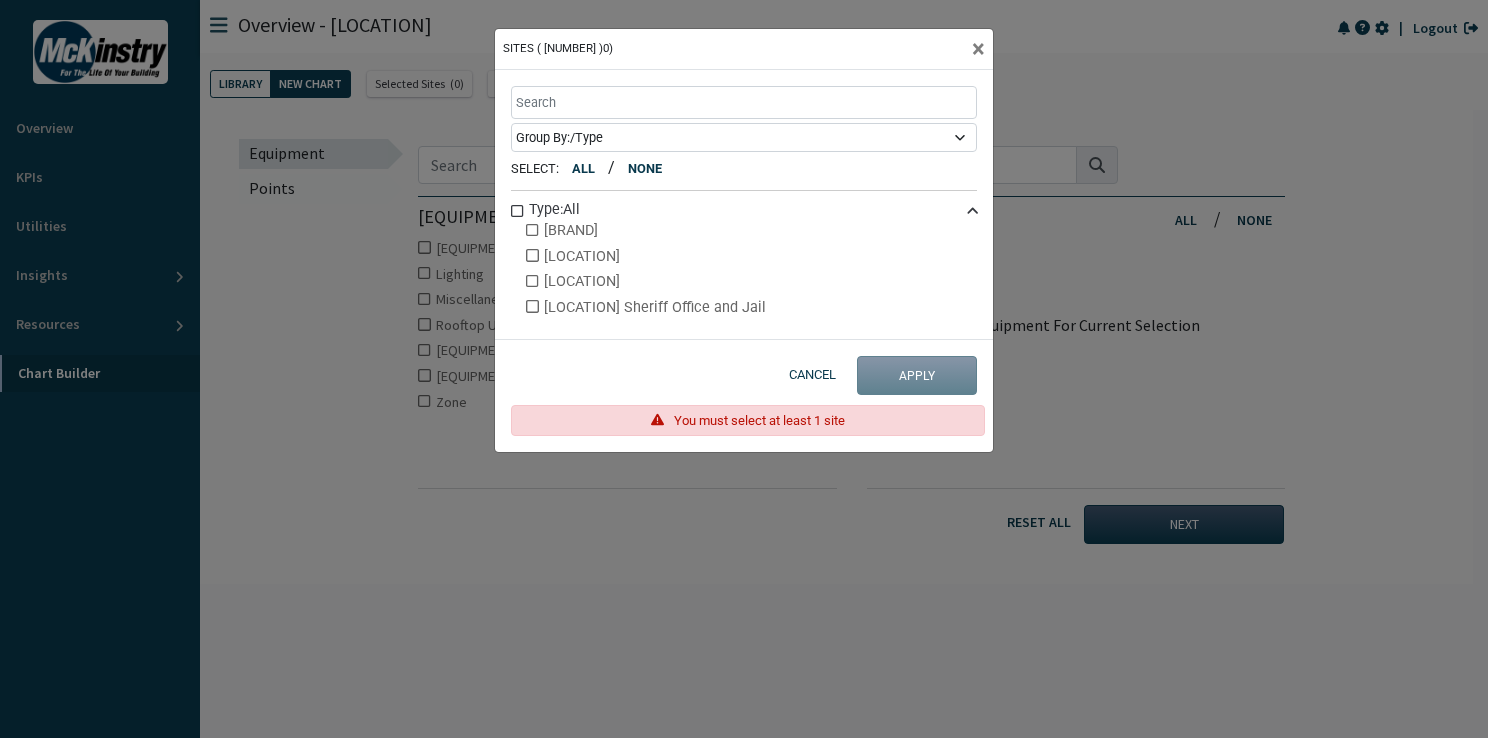 click at bounding box center [532, 230] 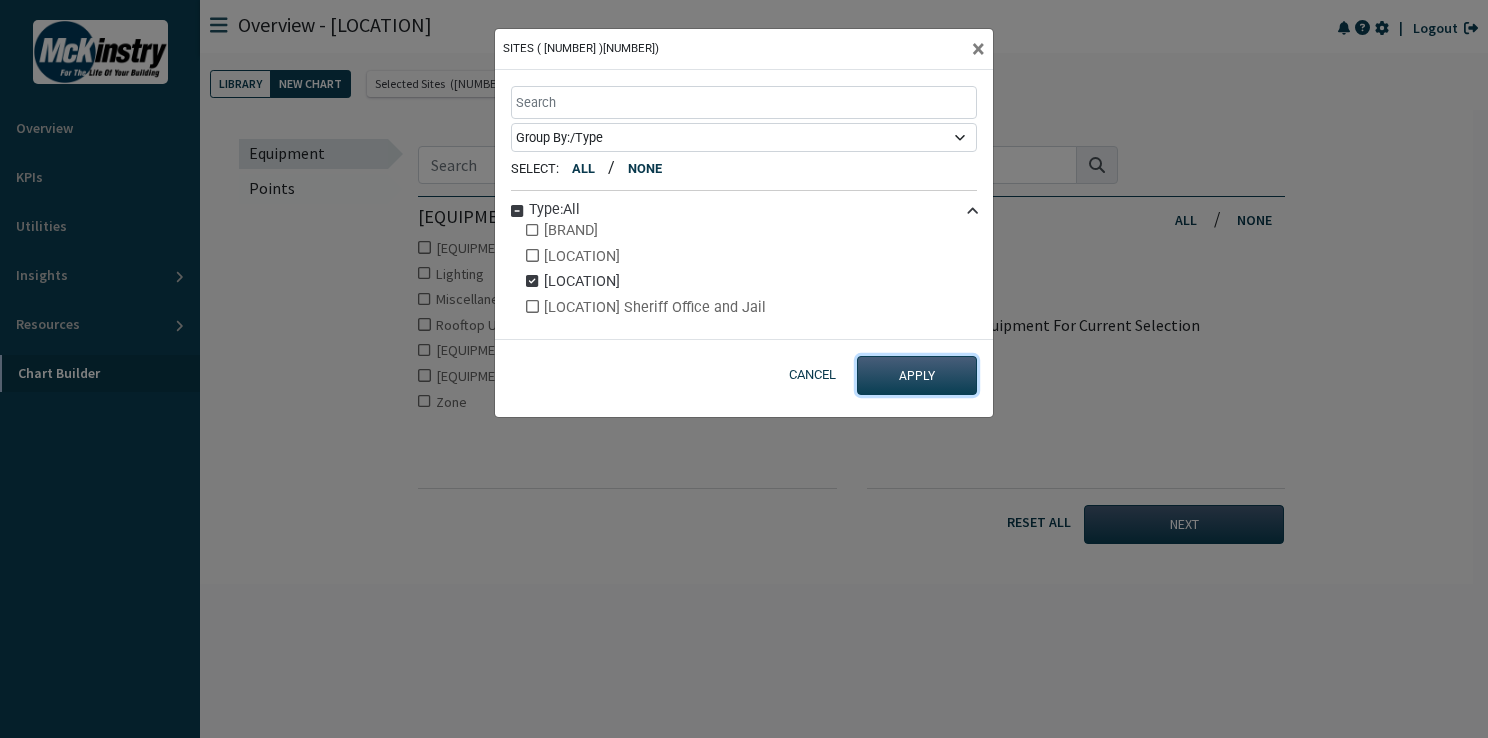 click on "APPLY" at bounding box center (917, 376) 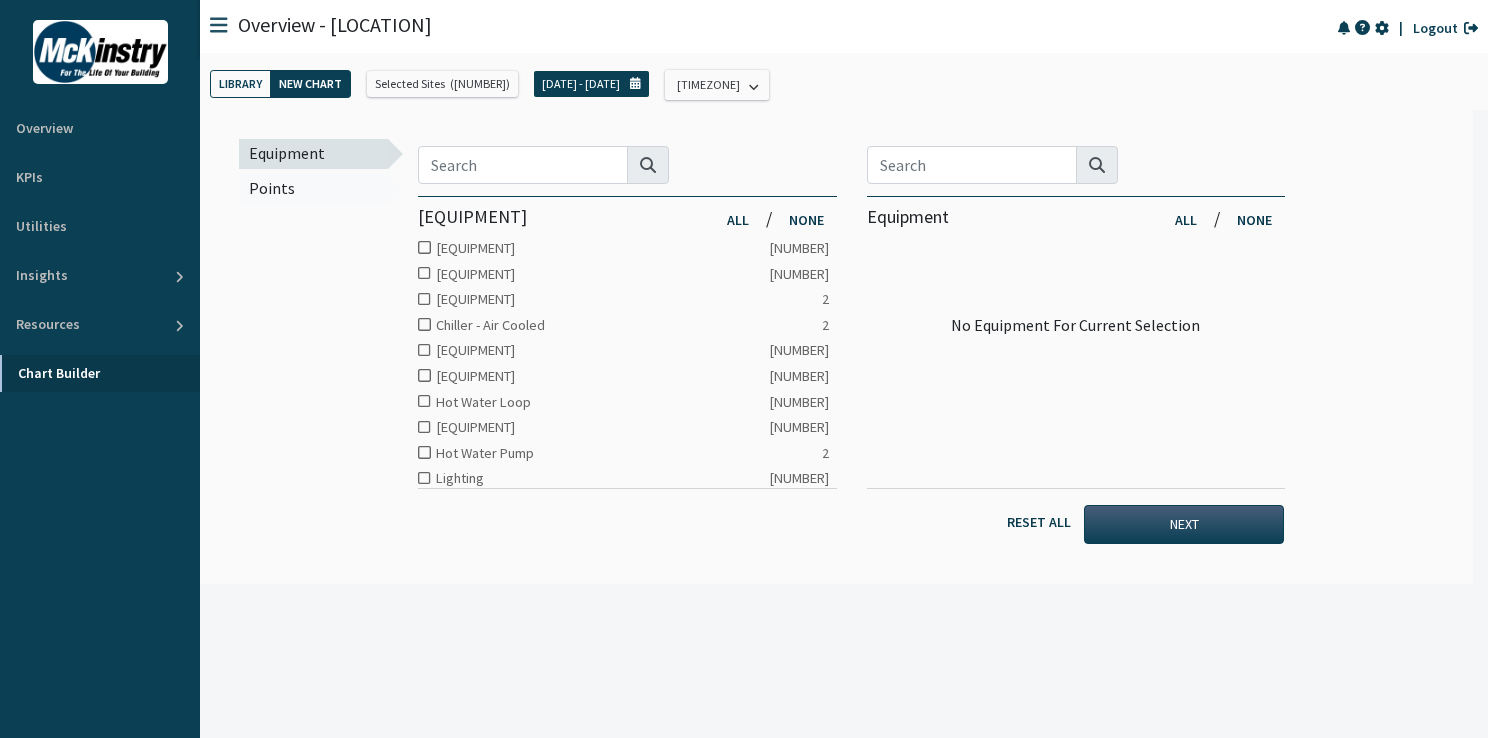 click on "[DATE] - [DATE]" at bounding box center [581, 84] 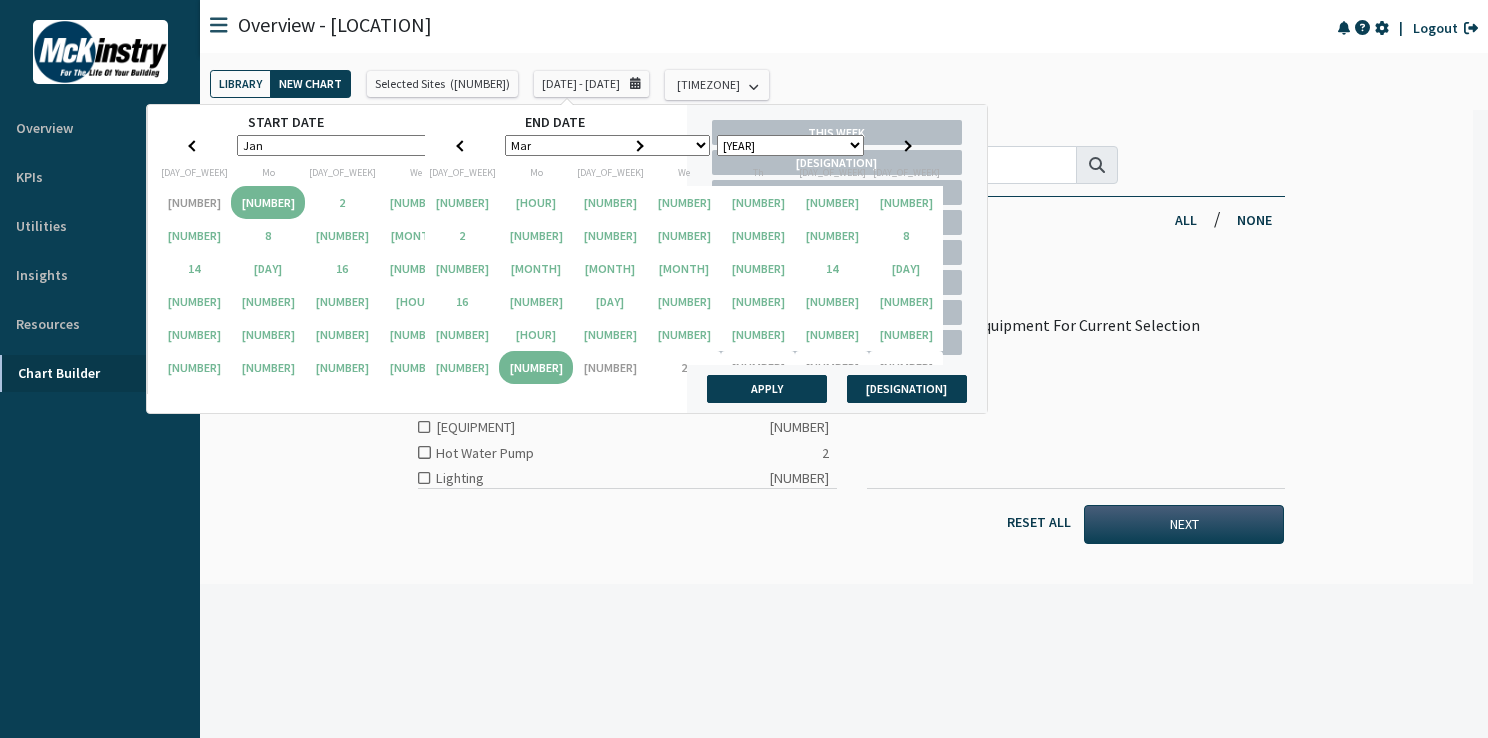 click on "[MONTH] [MONTH] [MONTH] [MONTH] [MONTH] [MONTH] [MONTH] [MONTH] [MONTH] [MONTH] [MONTH] [MONTH]" at bounding box center [340, 145] 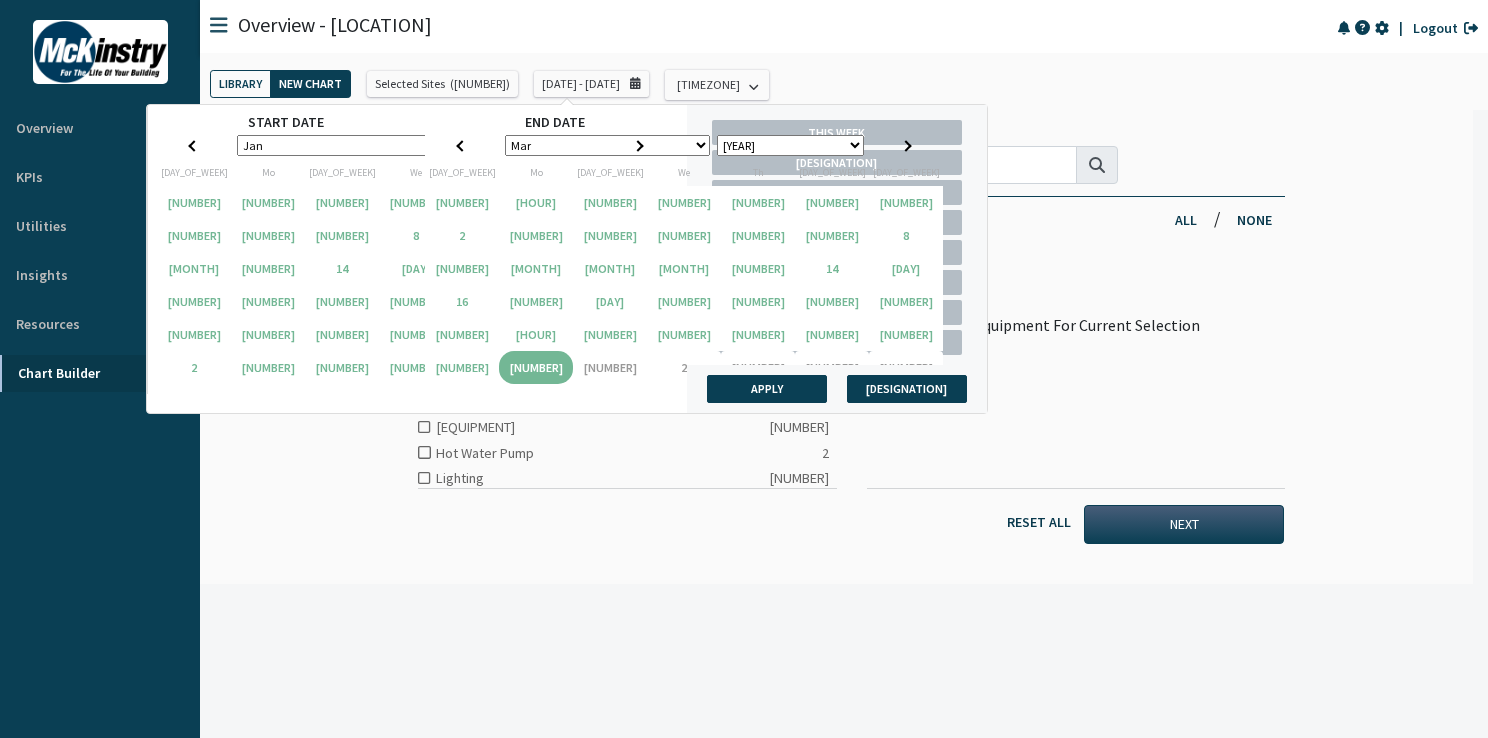 click on "[MONTH] [MONTH] [MONTH] [MONTH] [MONTH] [MONTH] [MONTH] [MONTH] [MONTH] [MONTH] [MONTH] [MONTH]" at bounding box center [340, 145] 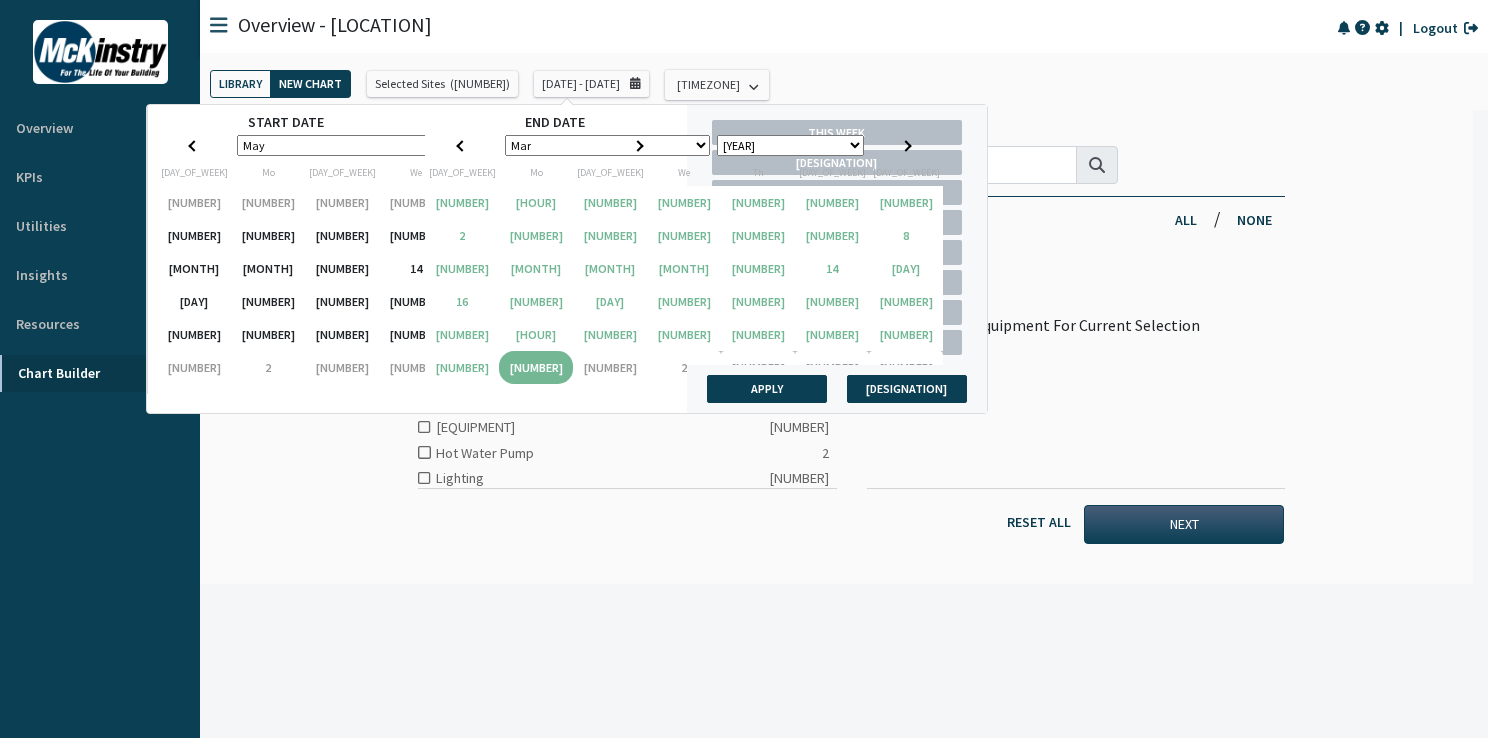 click on "[MONTH] [MONTH] [MONTH] [MONTH] [MONTH] [MONTH] [MONTH] [MONTH] [MONTH] [MONTH] [MONTH] [MONTH]" at bounding box center (608, 145) 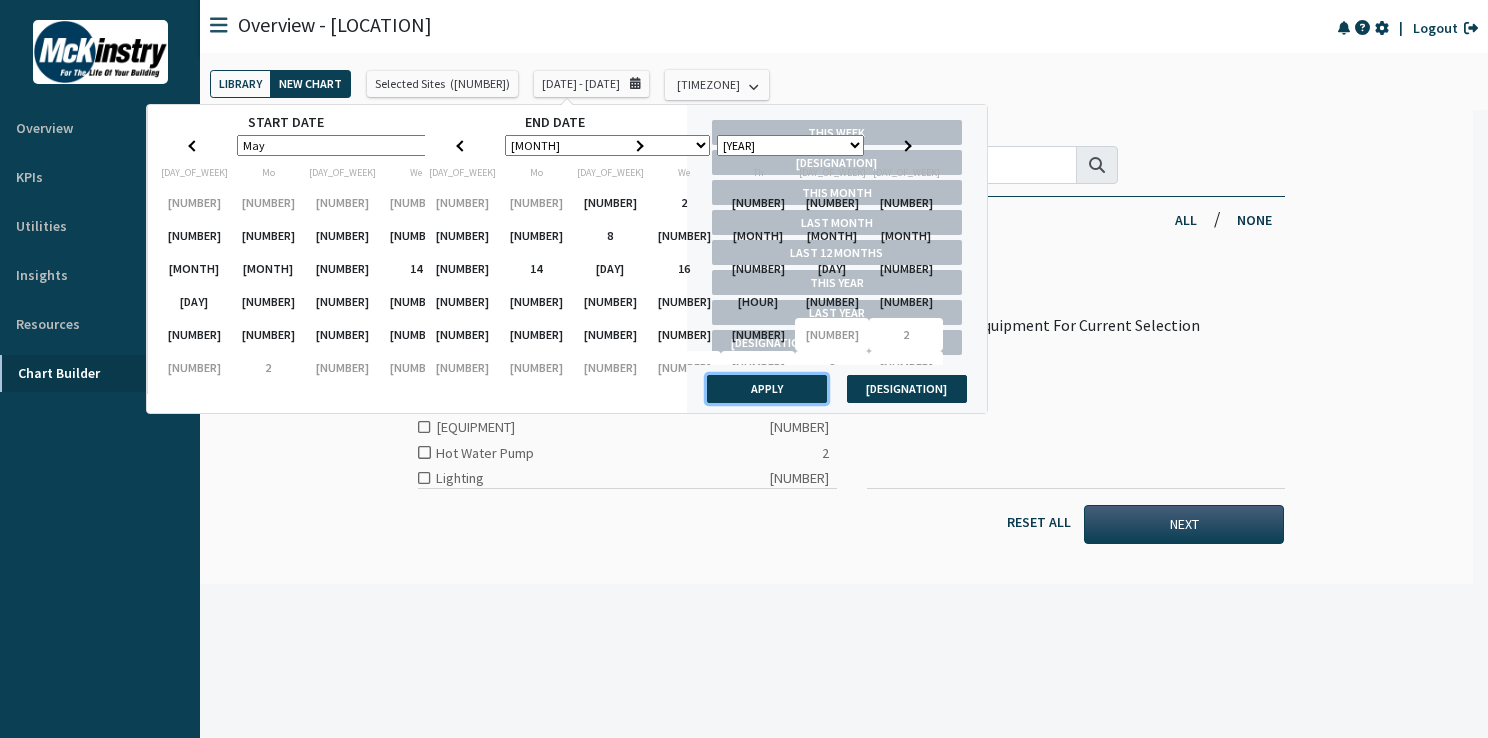 click on "Apply" at bounding box center (767, 389) 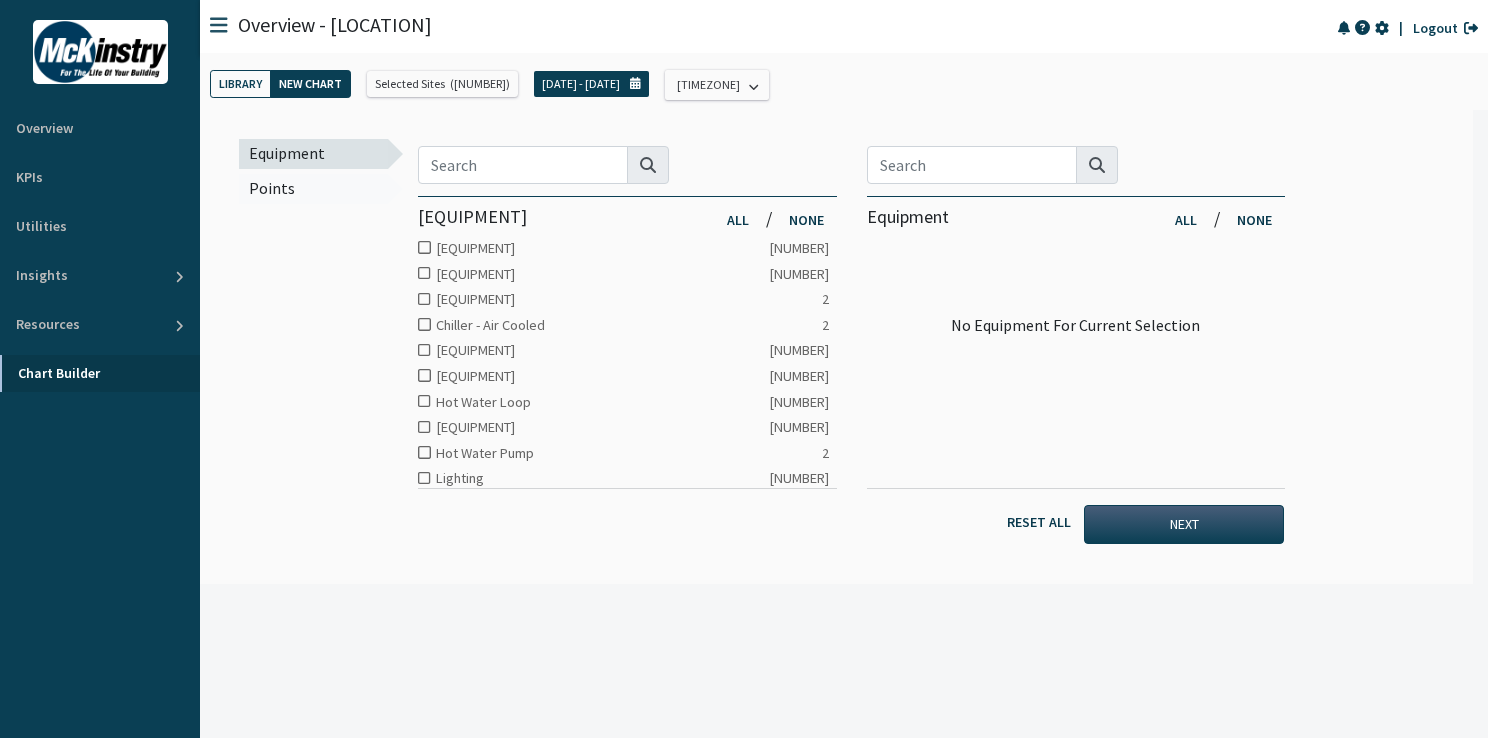click on "[DATE] - [DATE]" at bounding box center (581, 84) 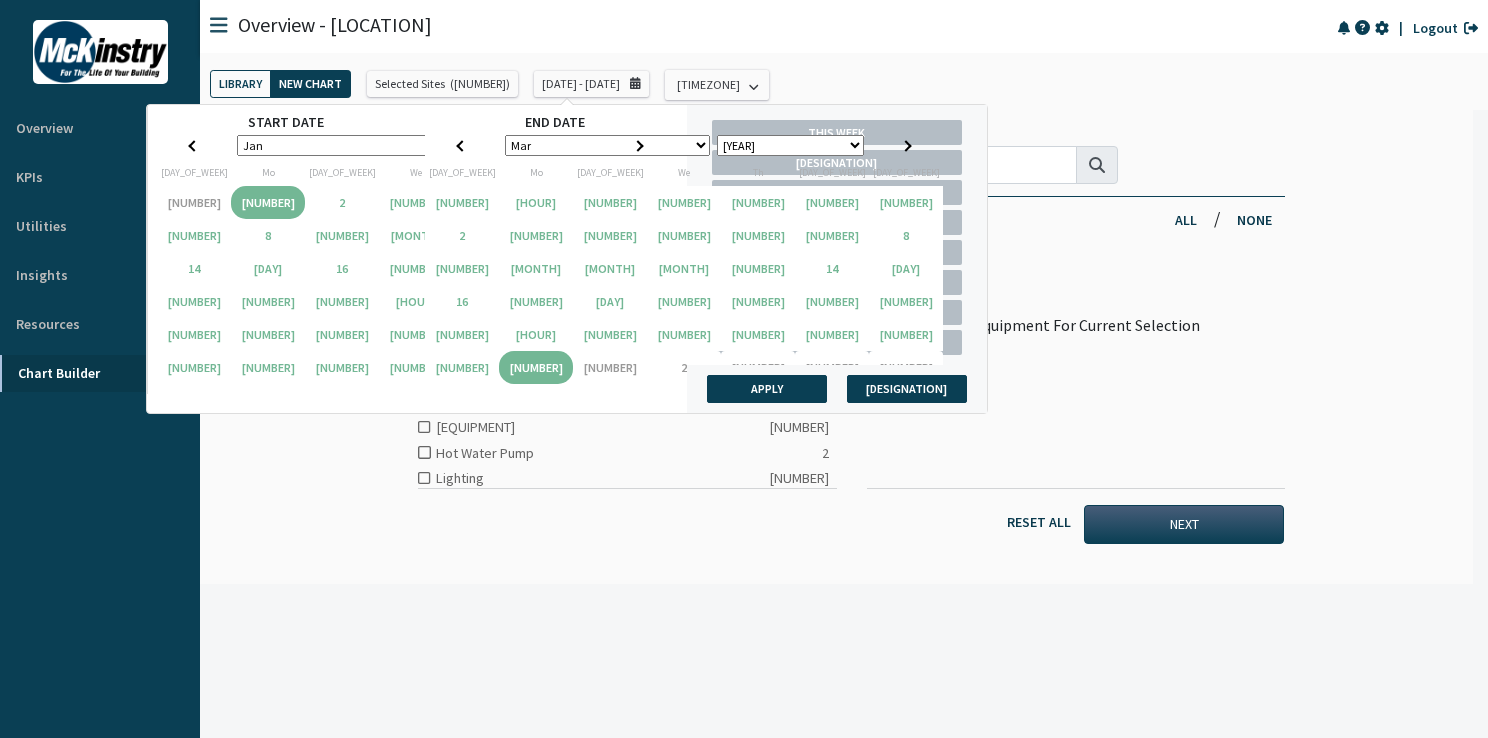 click on "[YEAR] [YEAR] [YEAR] [YEAR] [YEAR] [YEAR] [YEAR] [YEAR] [YEAR] [YEAR] [YEAR] [YEAR] [YEAR] [YEAR] [YEAR] [YEAR]" at bounding box center [522, 145] 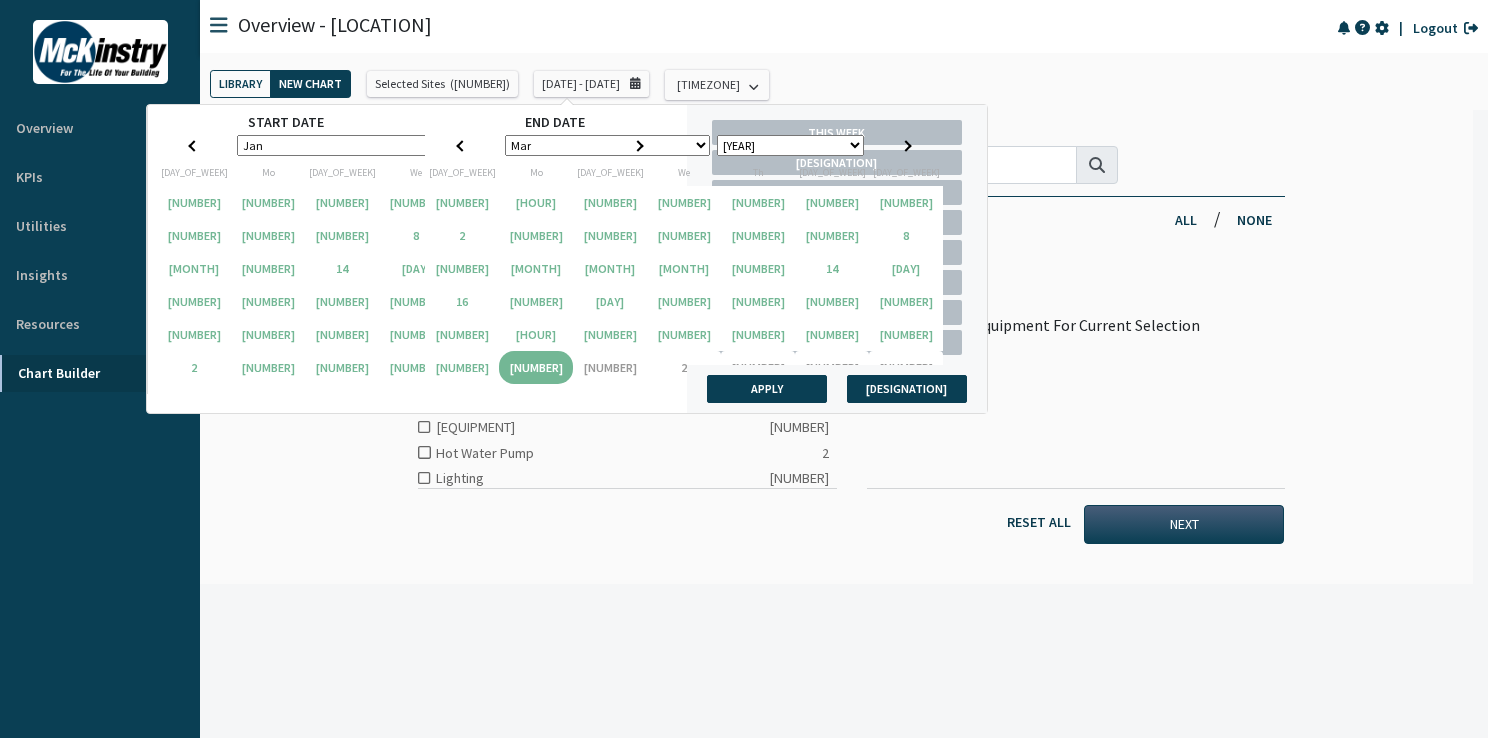 click on "[MONTH] [MONTH] [MONTH] [MONTH] [MONTH] [MONTH] [MONTH] [MONTH] [MONTH] [MONTH] [MONTH] [MONTH]" at bounding box center [340, 145] 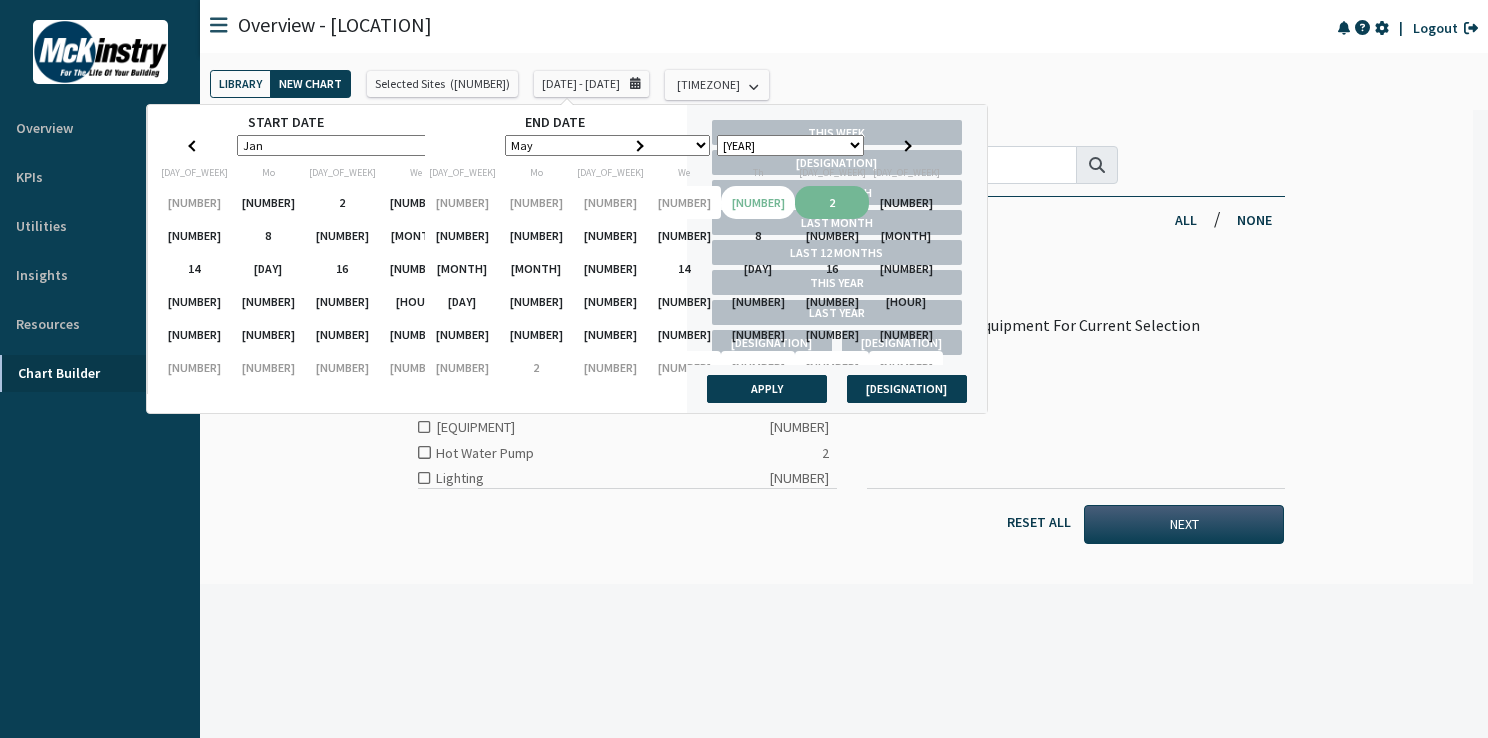 click on "[MONTH] [MONTH] [MONTH] [MONTH] [MONTH] [MONTH] [MONTH] [MONTH] [MONTH] [MONTH] [MONTH] [MONTH]" at bounding box center (608, 145) 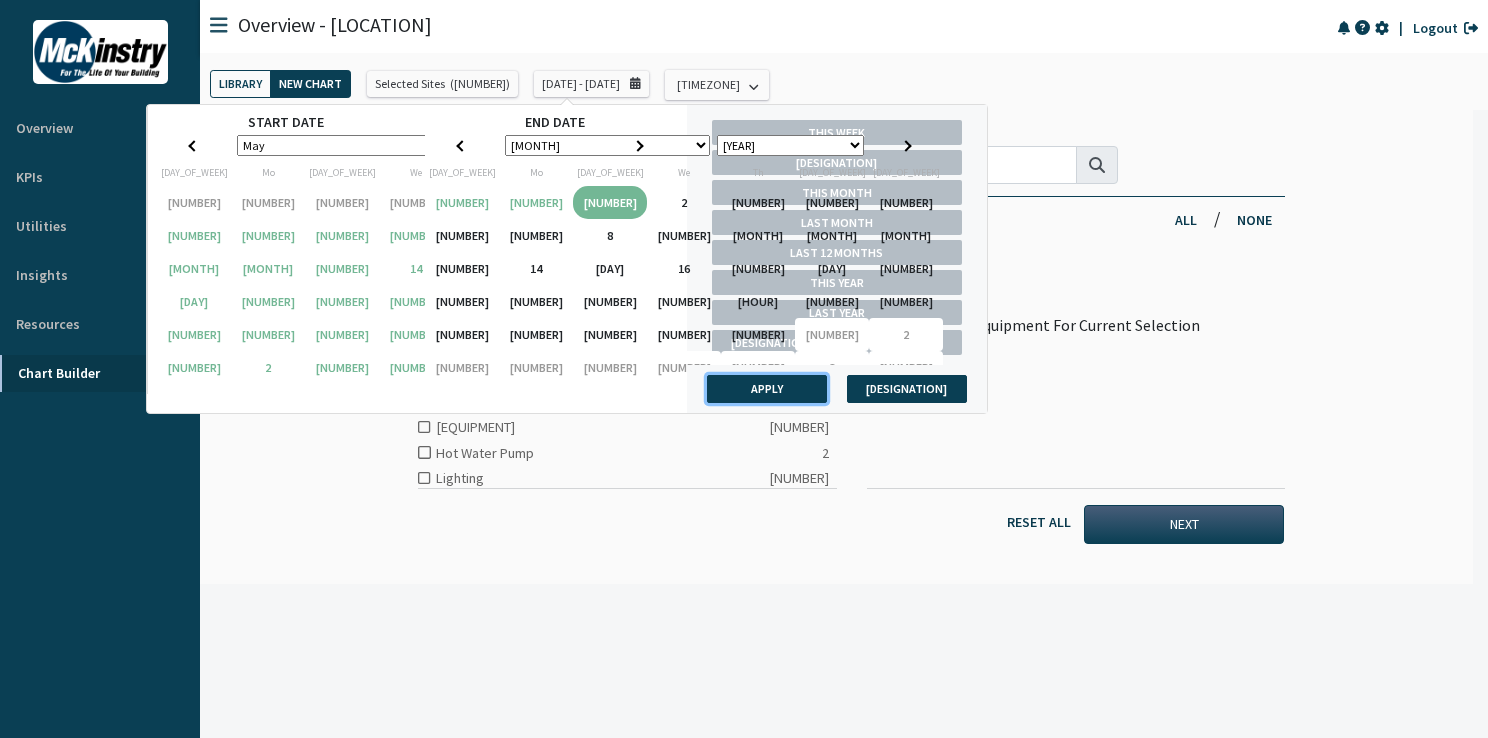 click on "Apply" at bounding box center (767, 389) 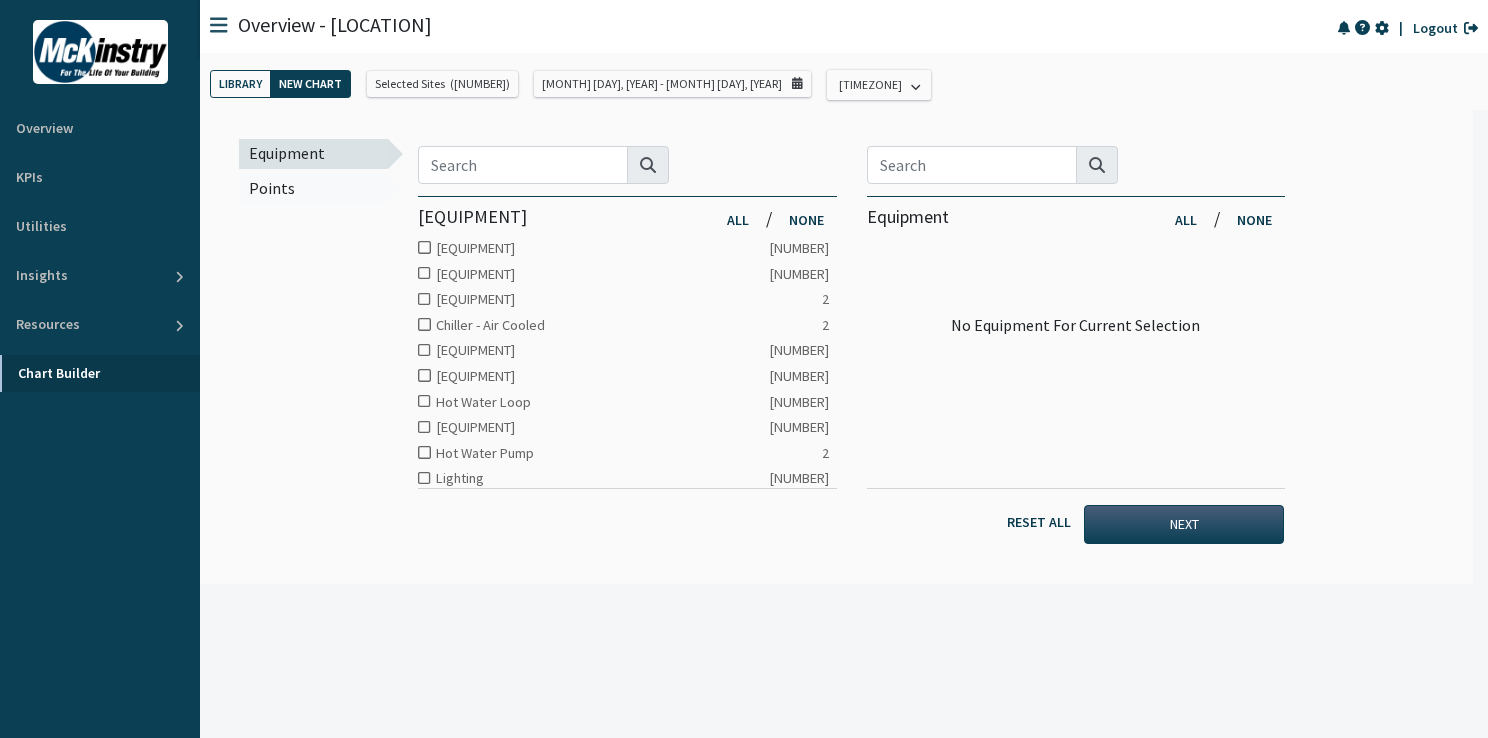 click at bounding box center (424, 247) 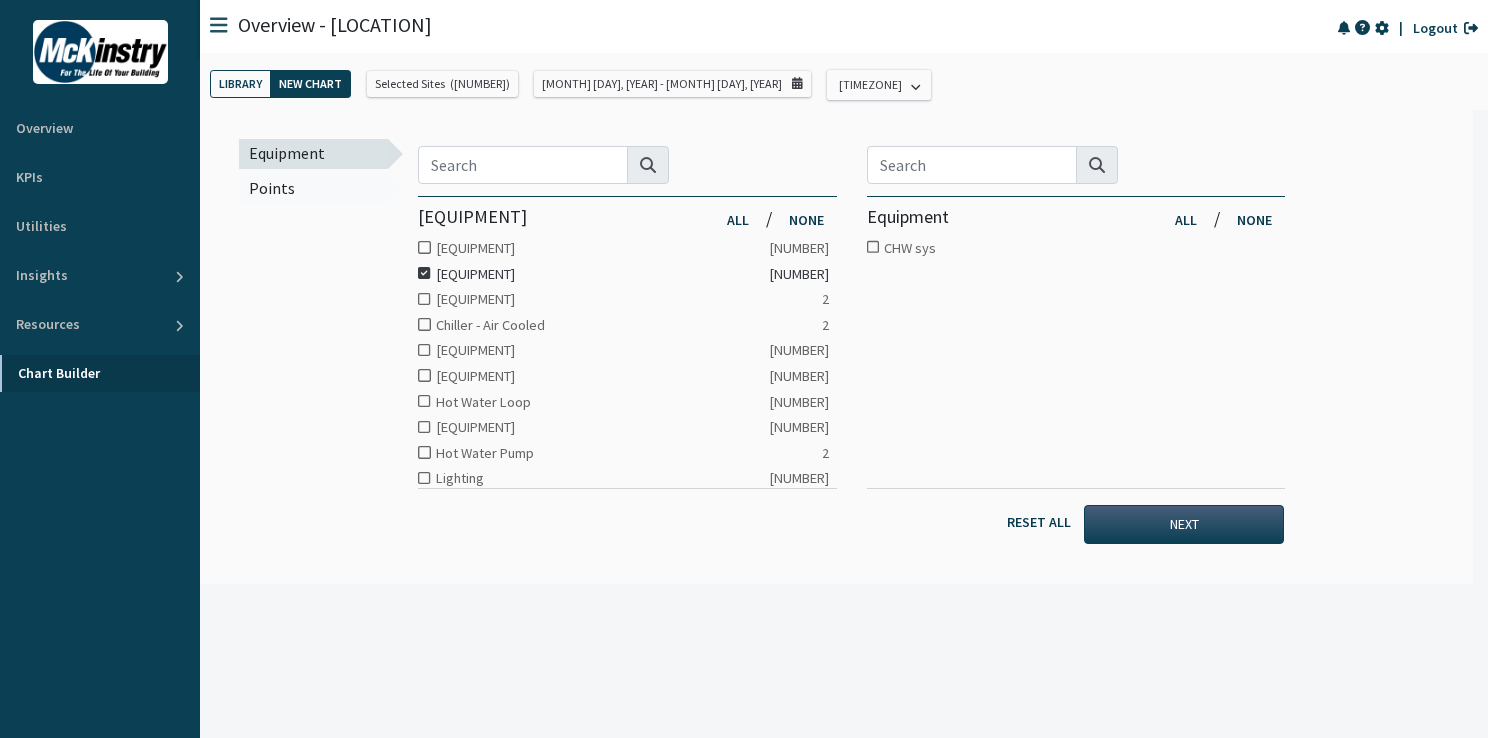 click at bounding box center (424, 247) 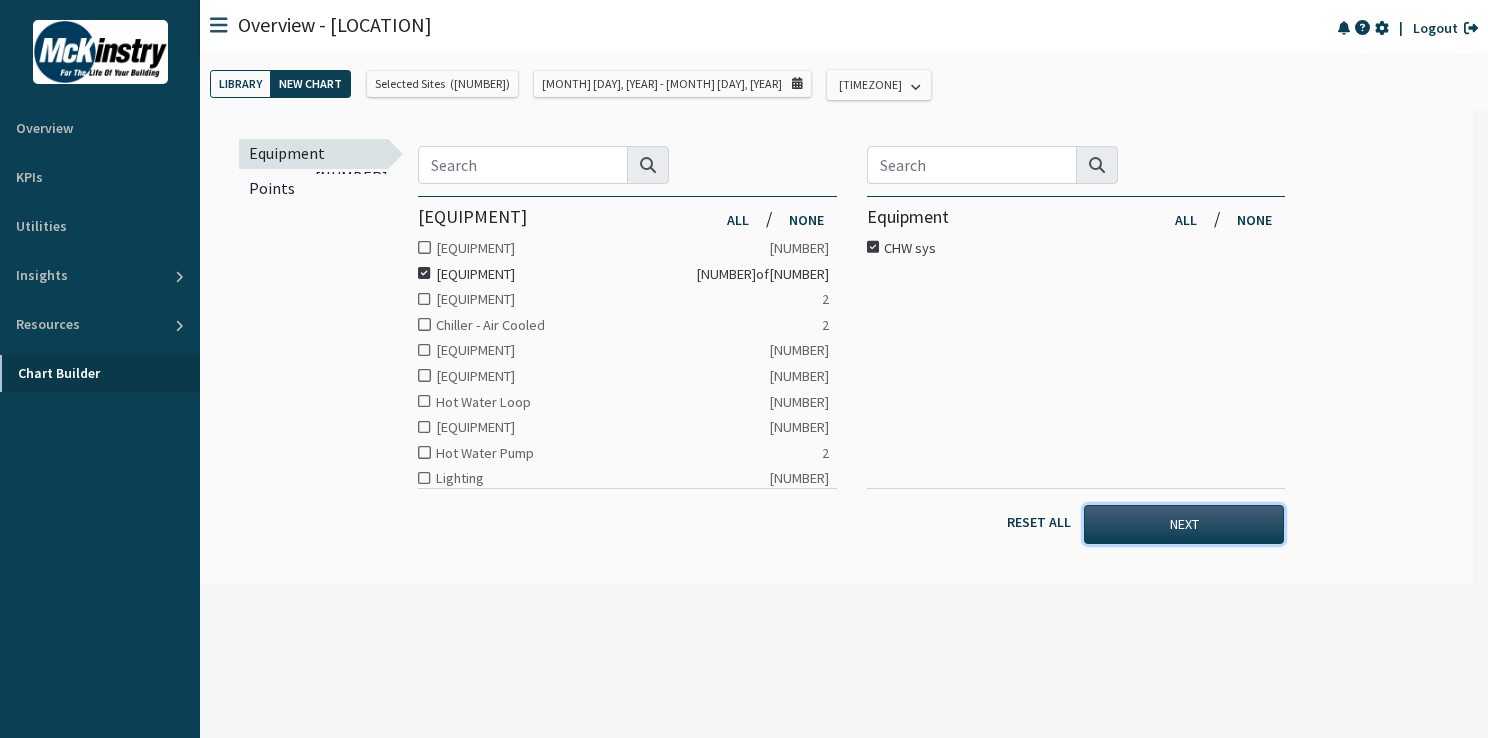 click on "NEXT" at bounding box center (1184, 524) 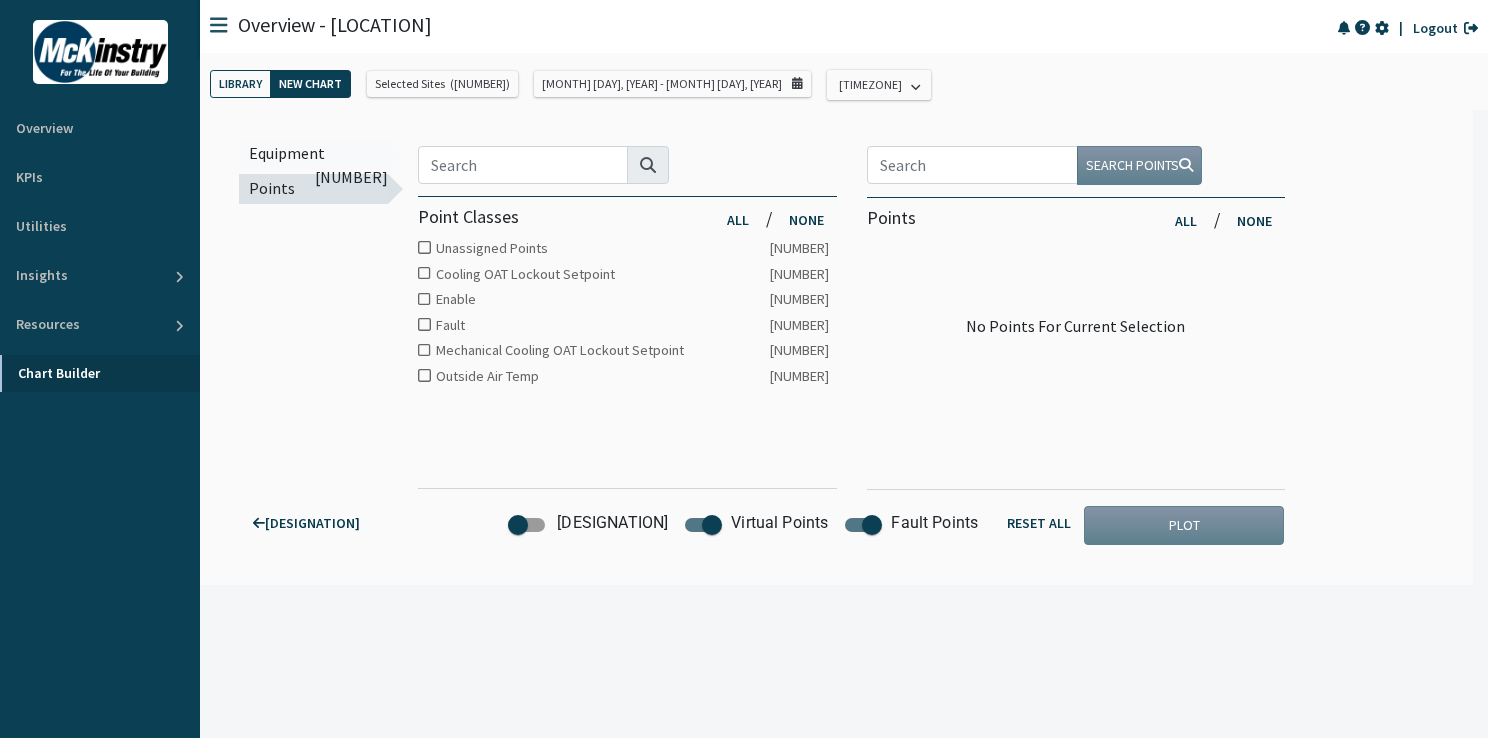 click at bounding box center [424, 247] 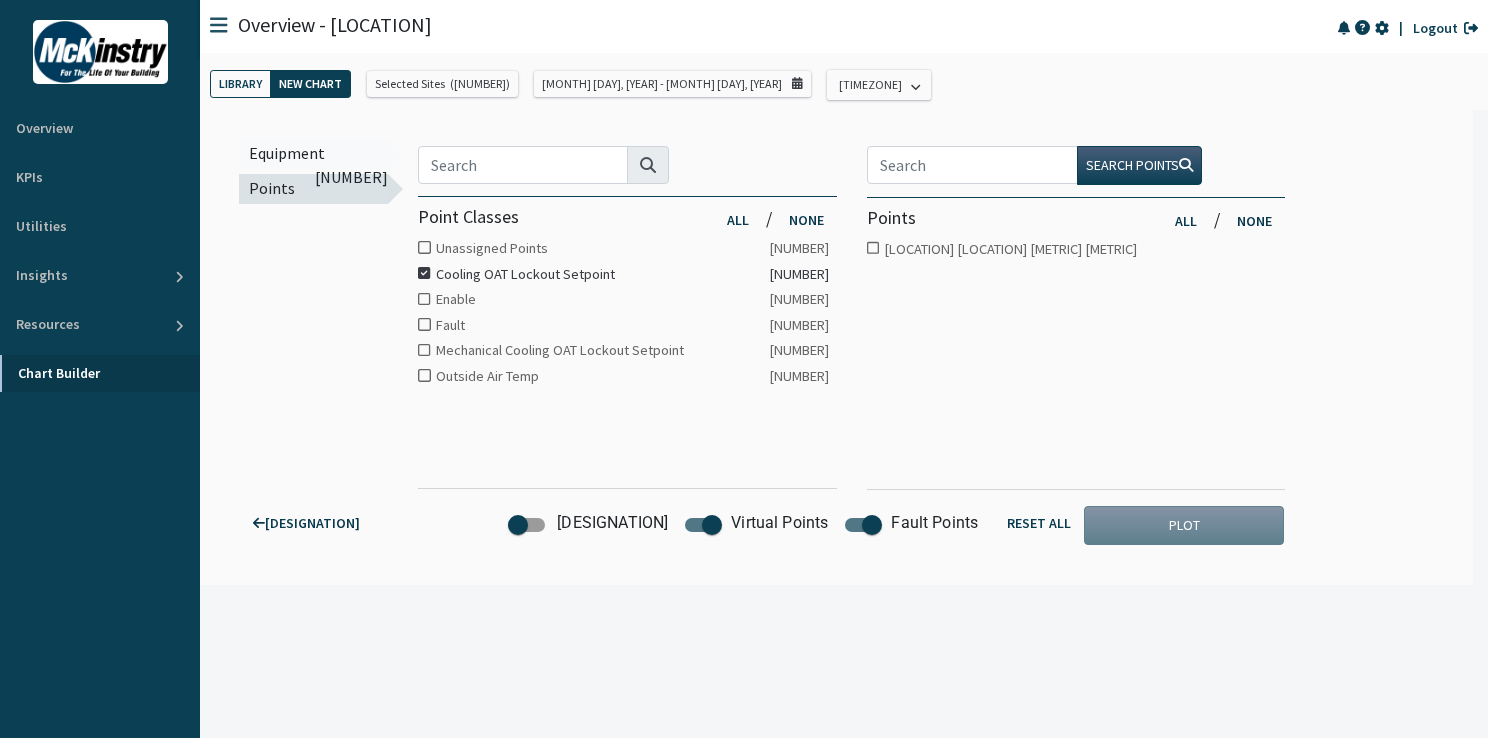 click at bounding box center [424, 247] 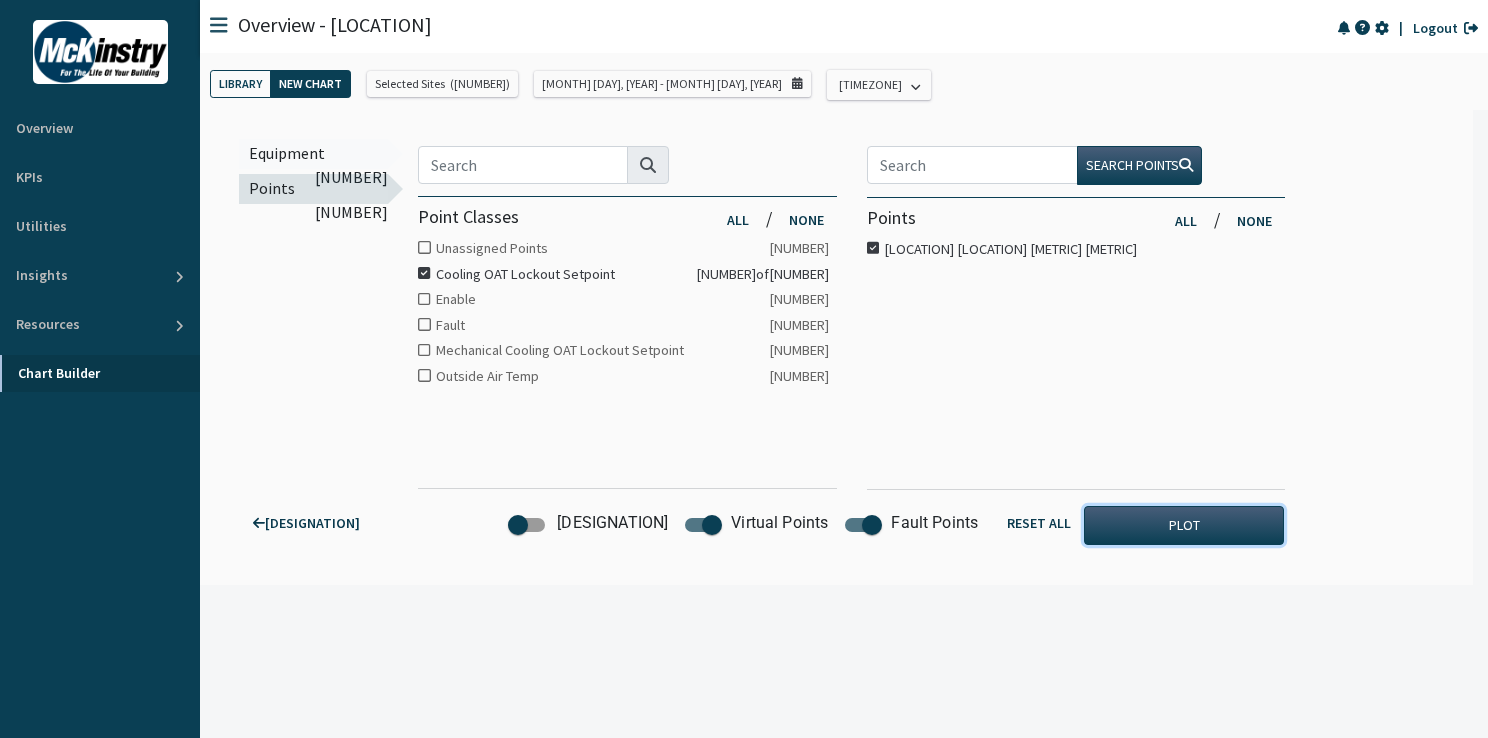 click on "PLOT" at bounding box center [1184, 525] 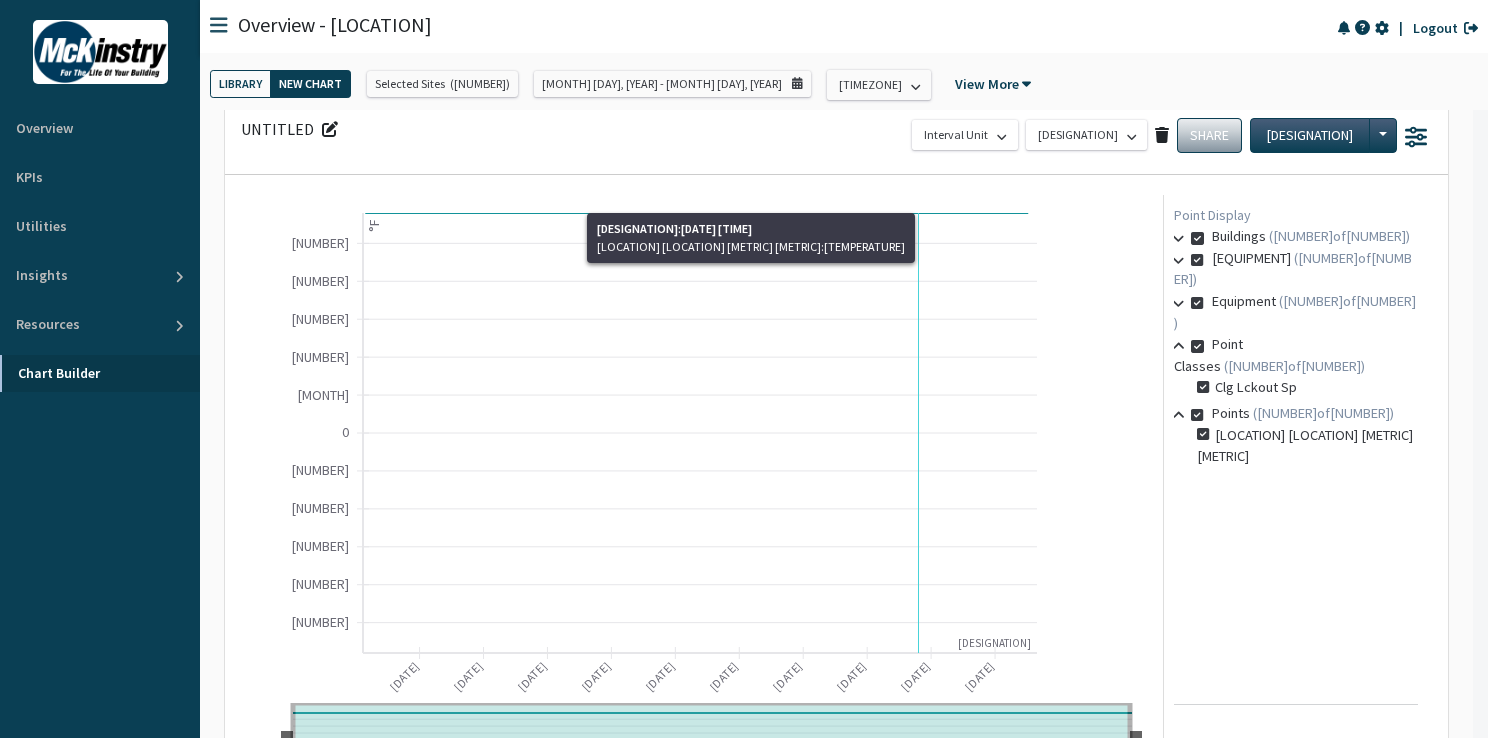 scroll, scrollTop: 10, scrollLeft: 0, axis: vertical 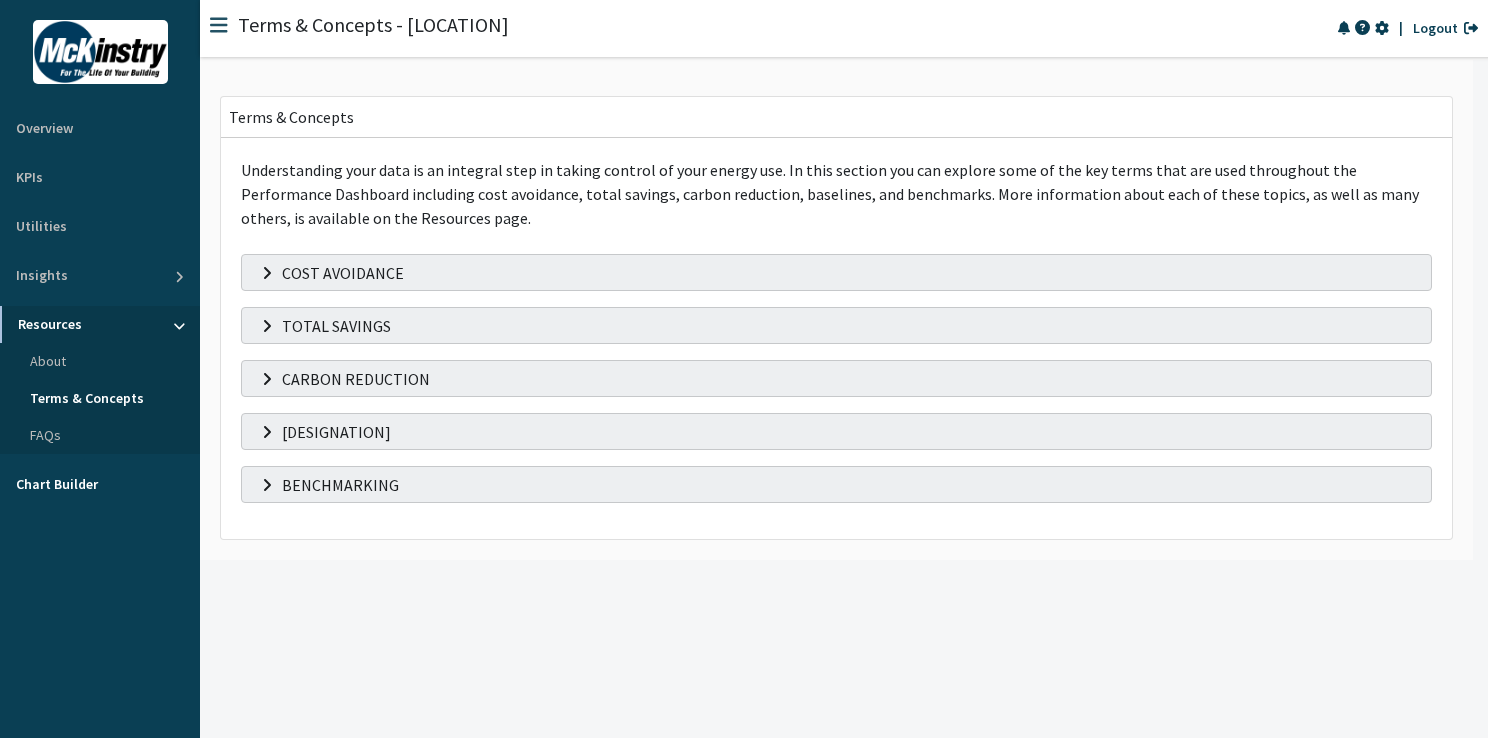 click on "Chart Builder" at bounding box center (100, 484) 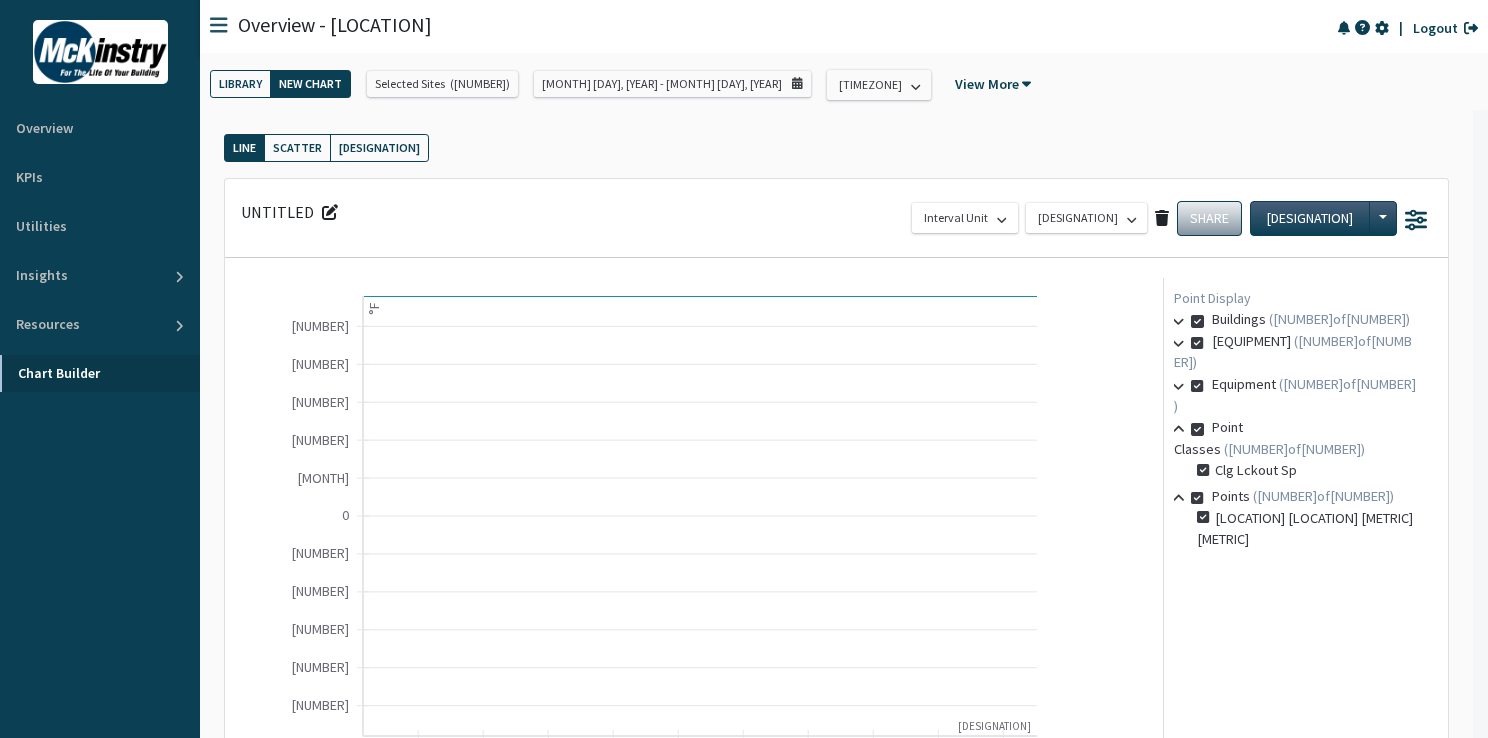 click on "NEW CHART" at bounding box center (310, 84) 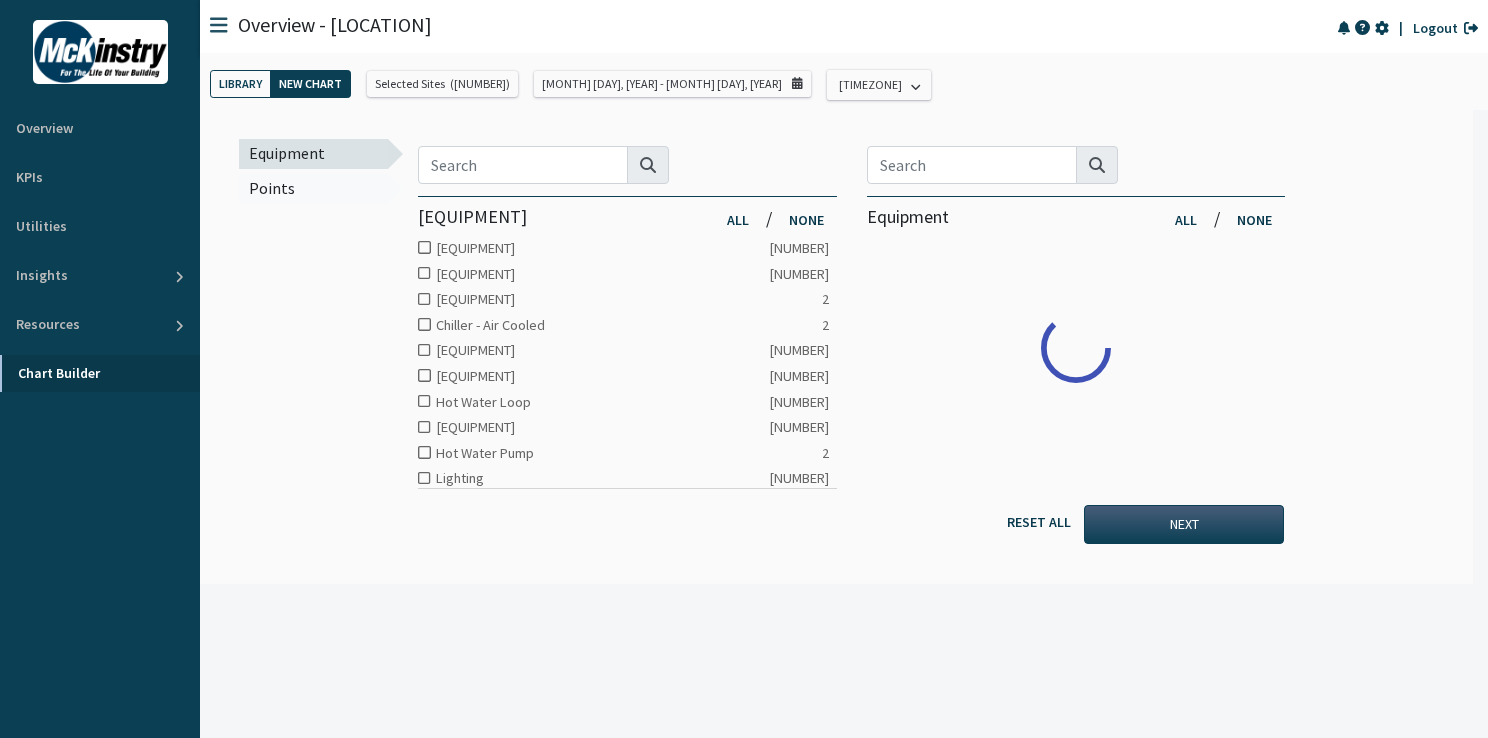 click at bounding box center (424, 247) 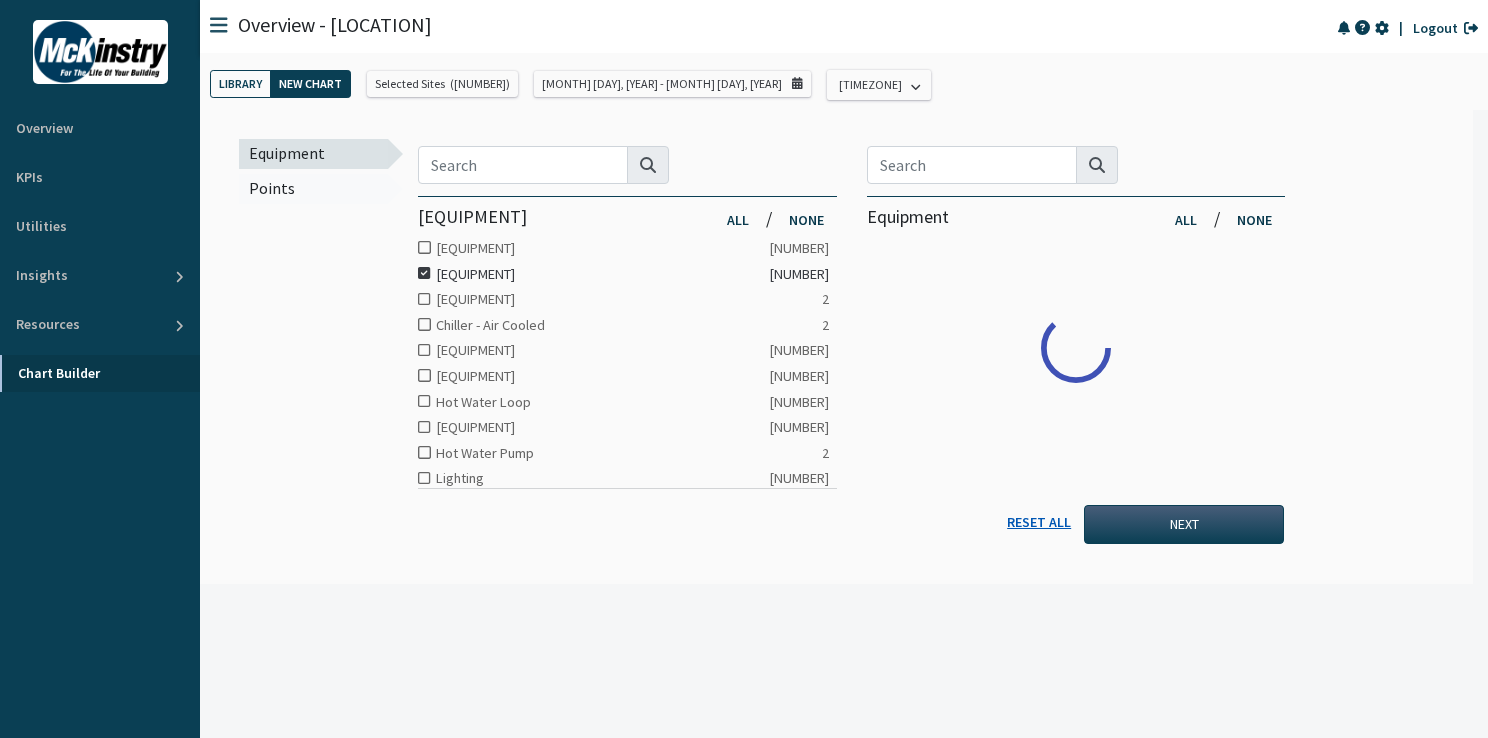 click on "RESET ALL" at bounding box center (1039, 522) 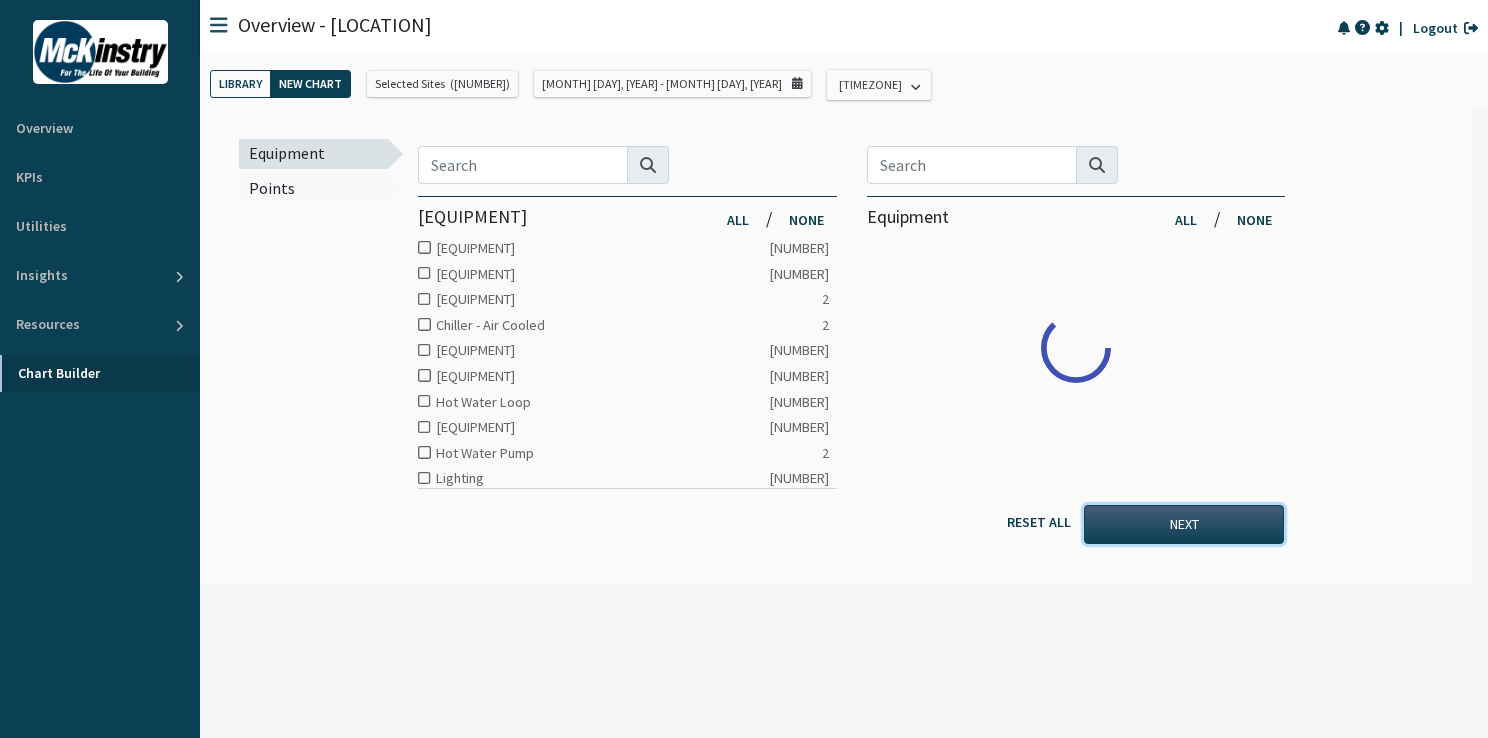 click on "NEXT" at bounding box center [1184, 524] 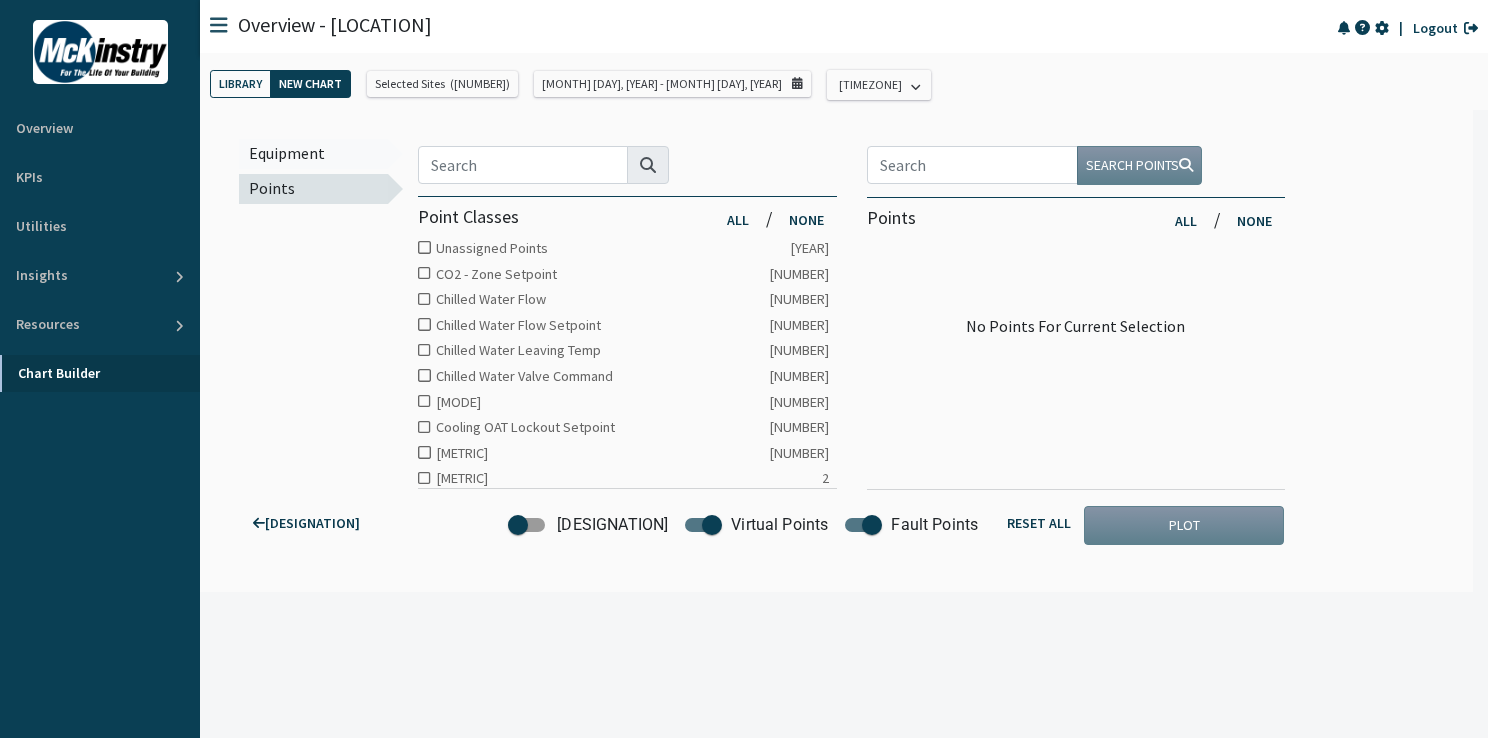 click at bounding box center [424, 247] 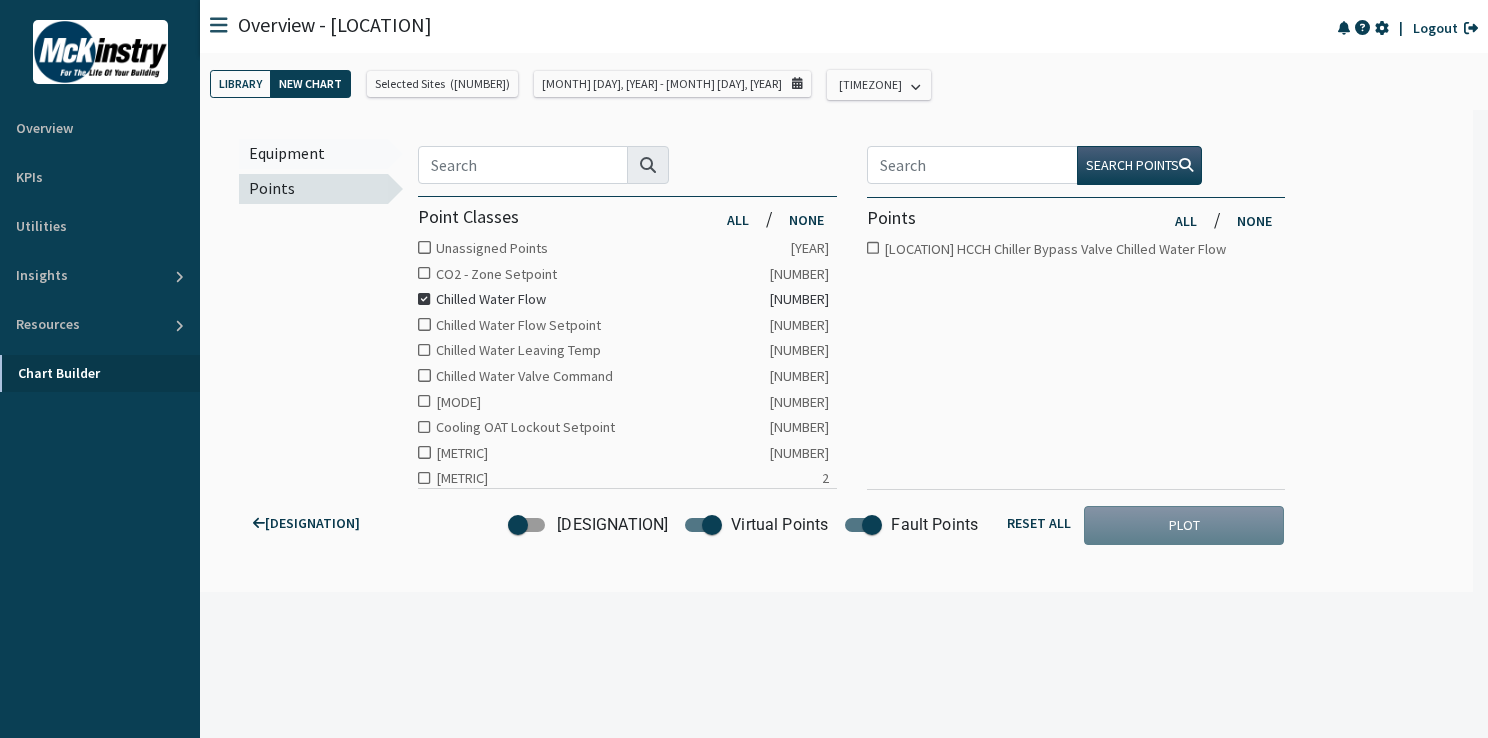 click at bounding box center [424, 247] 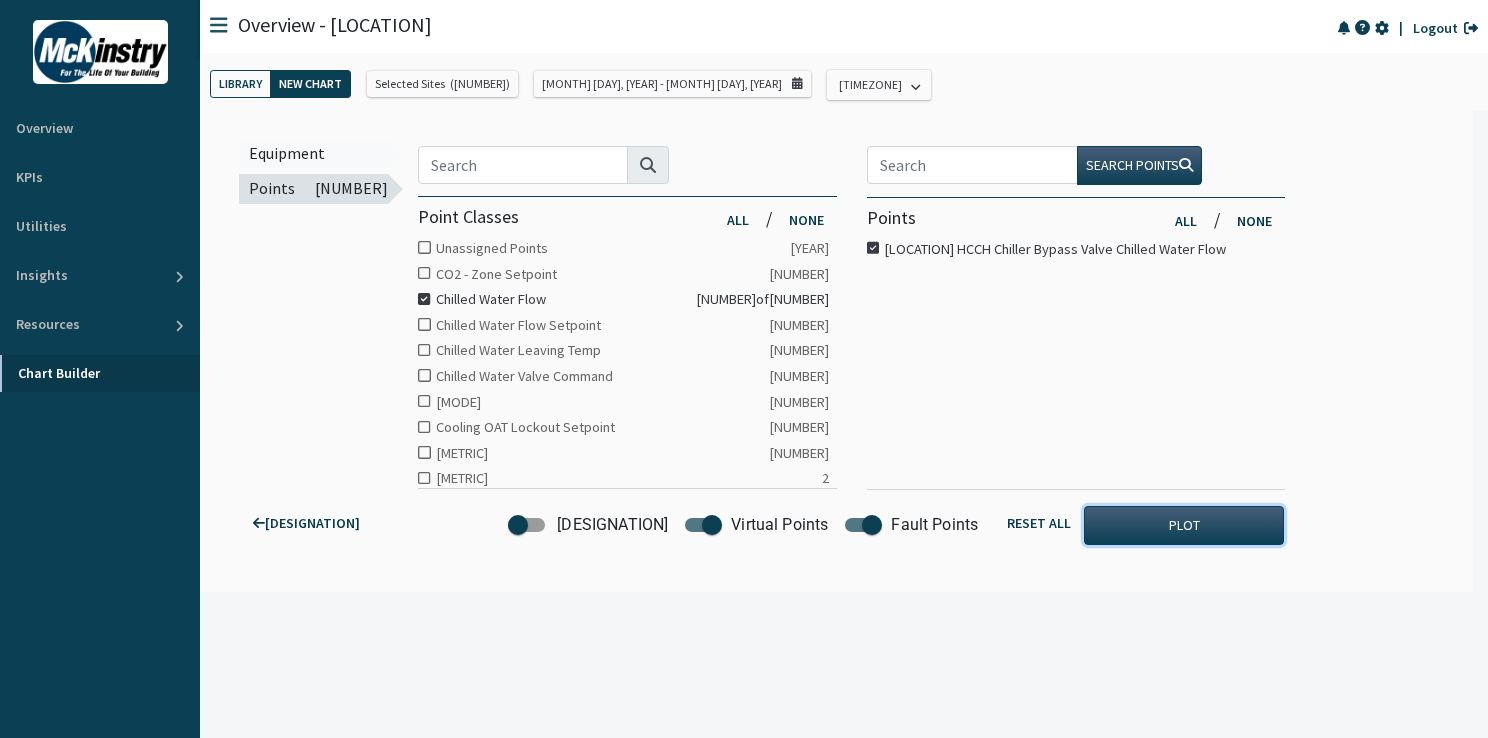 click on "PLOT" at bounding box center (1184, 525) 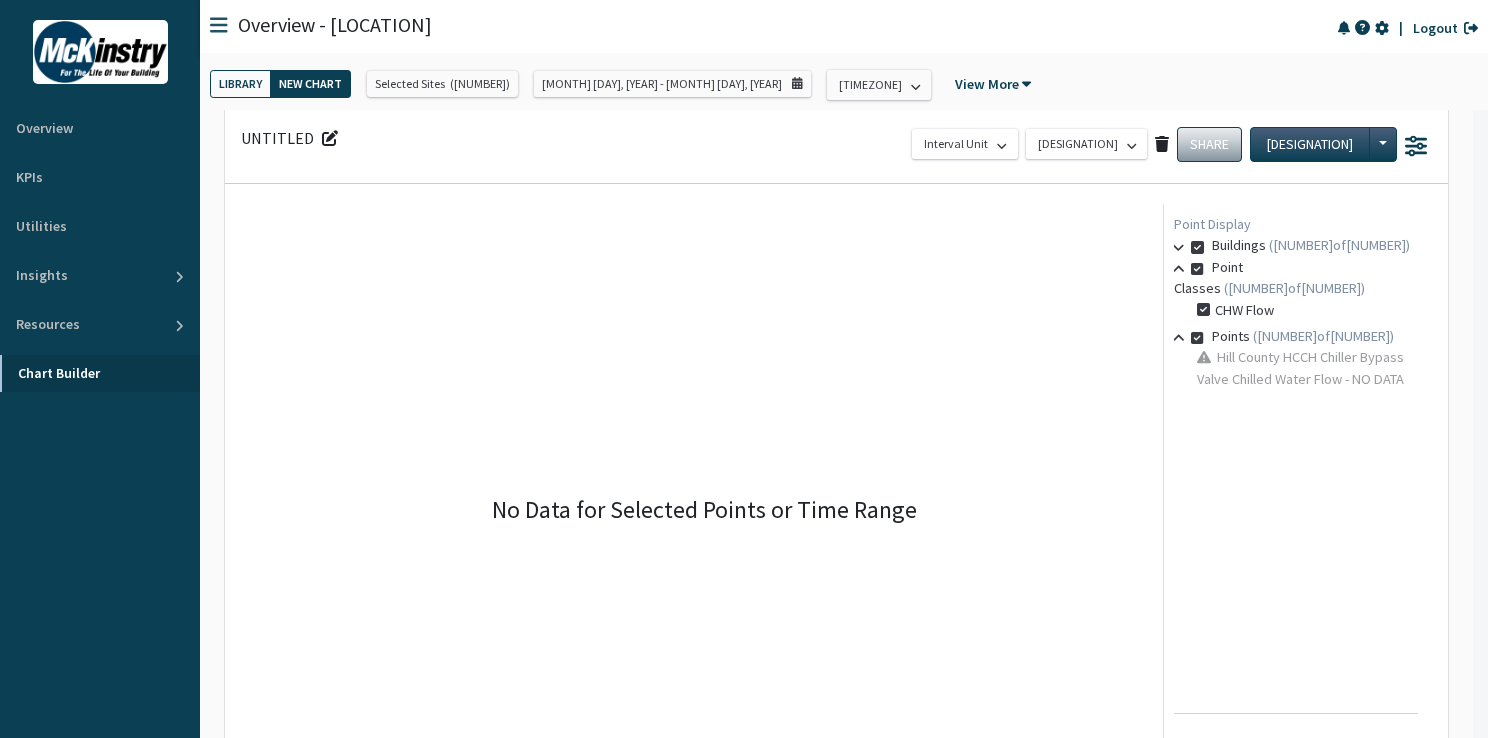 scroll, scrollTop: 0, scrollLeft: 0, axis: both 